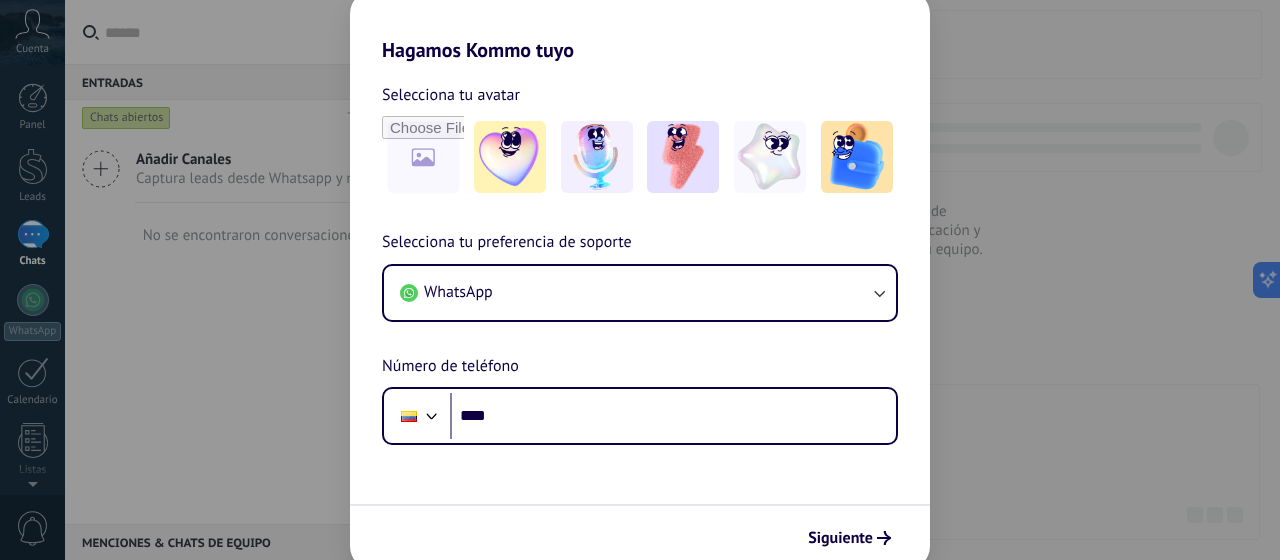 scroll, scrollTop: 0, scrollLeft: 0, axis: both 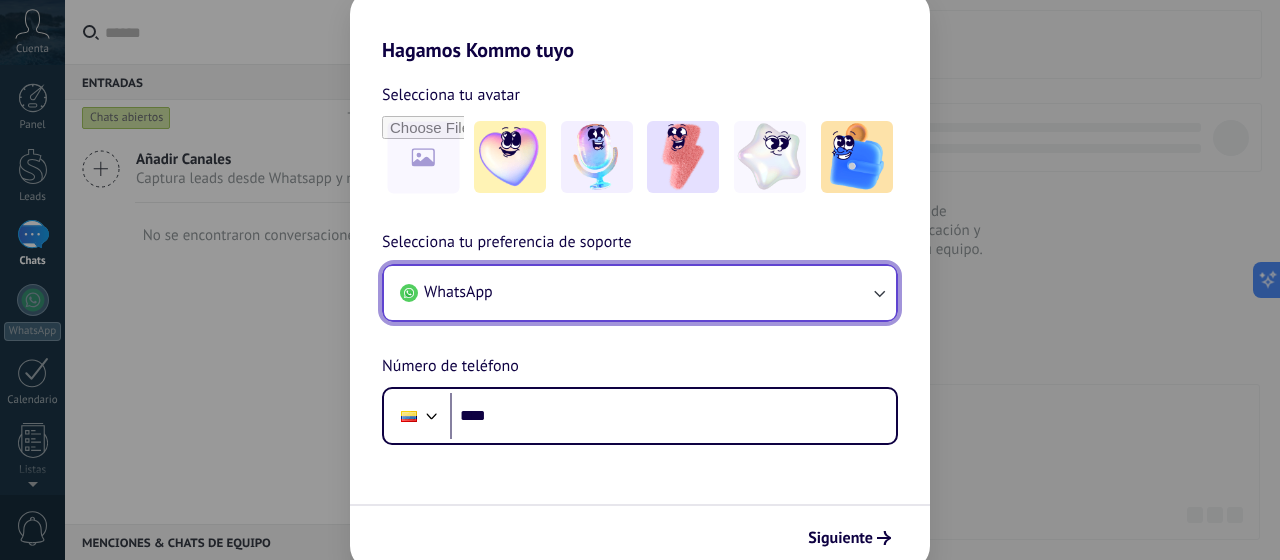 click 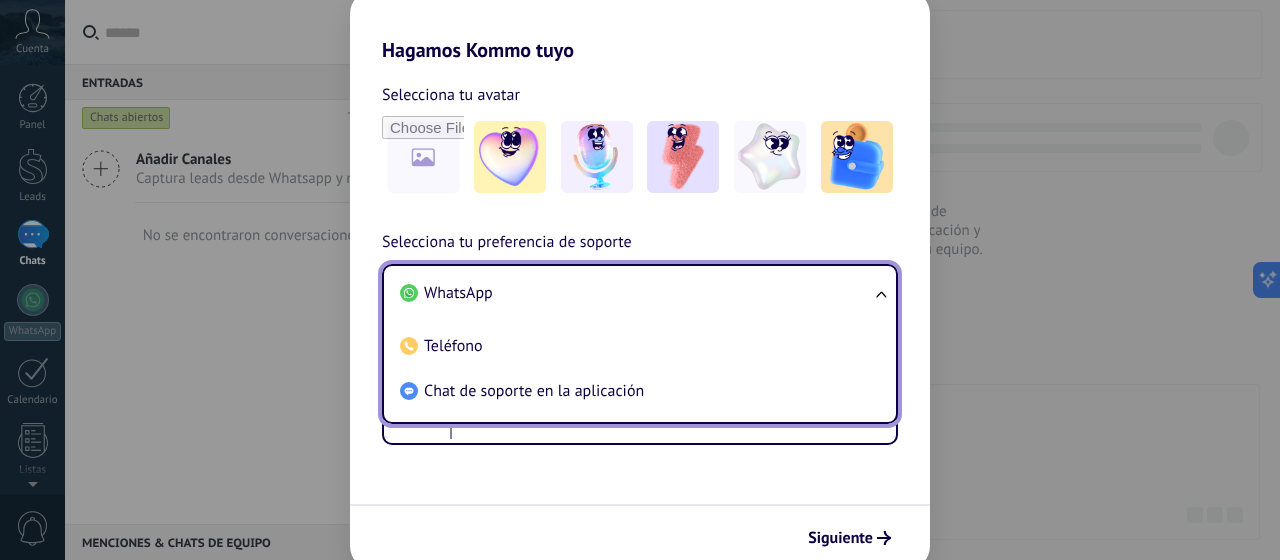 click on "WhatsApp" at bounding box center [636, 293] 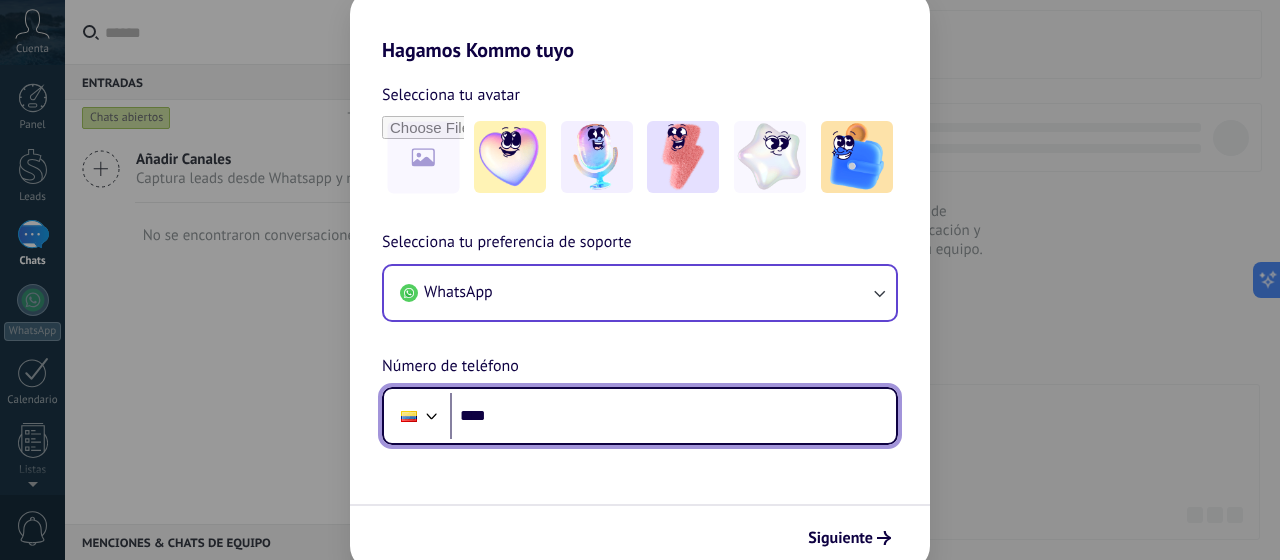 click on "****" at bounding box center (673, 416) 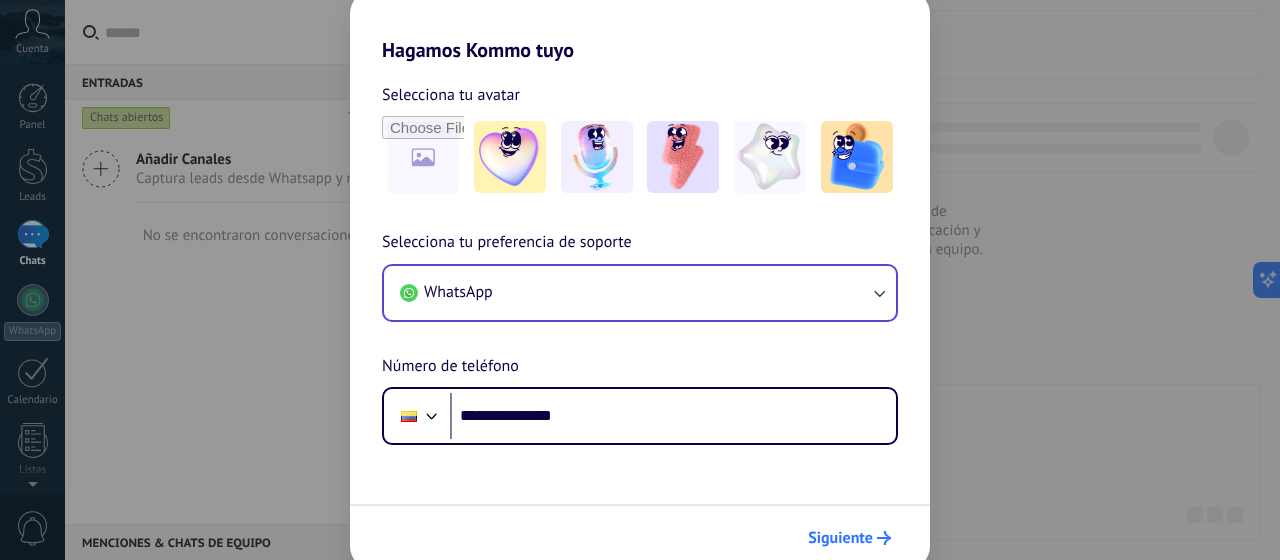 click on "Siguiente" at bounding box center (849, 538) 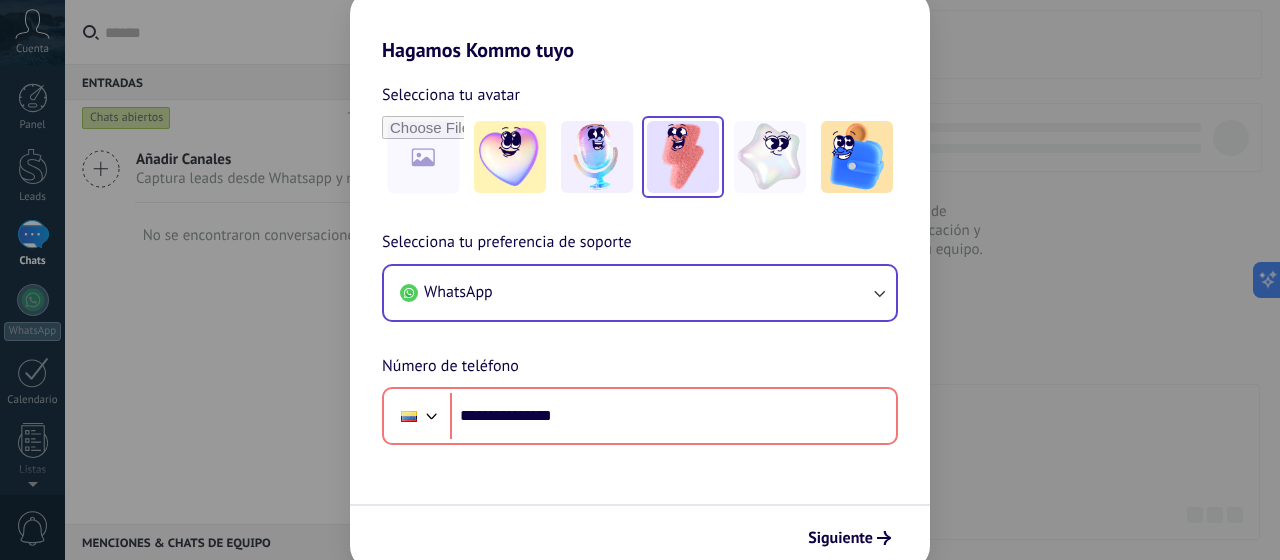 click at bounding box center [683, 157] 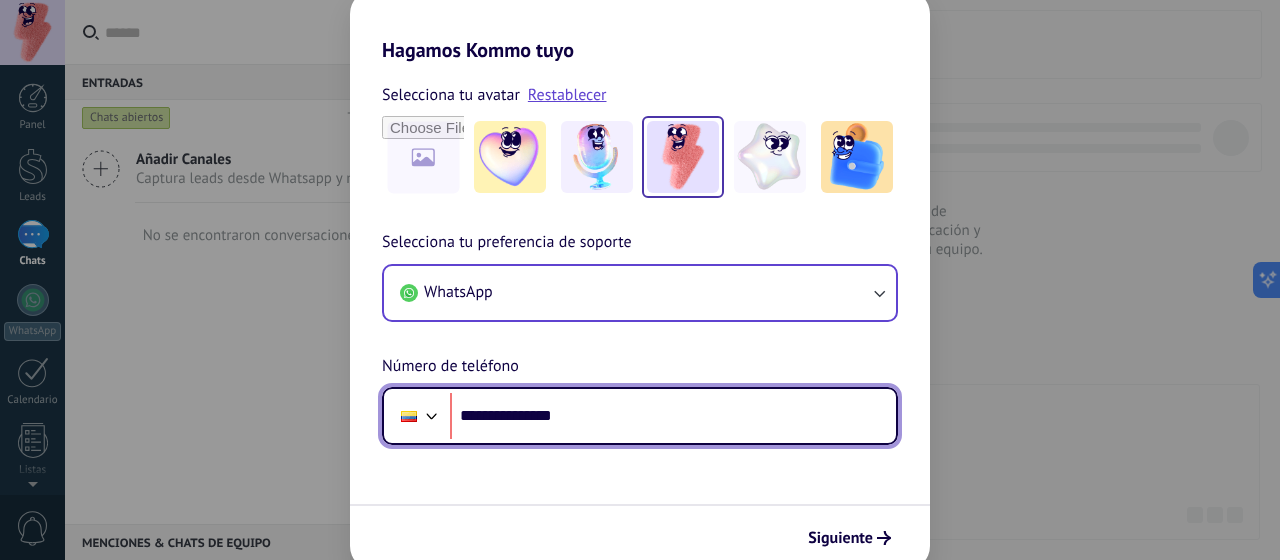 click on "**********" at bounding box center (673, 416) 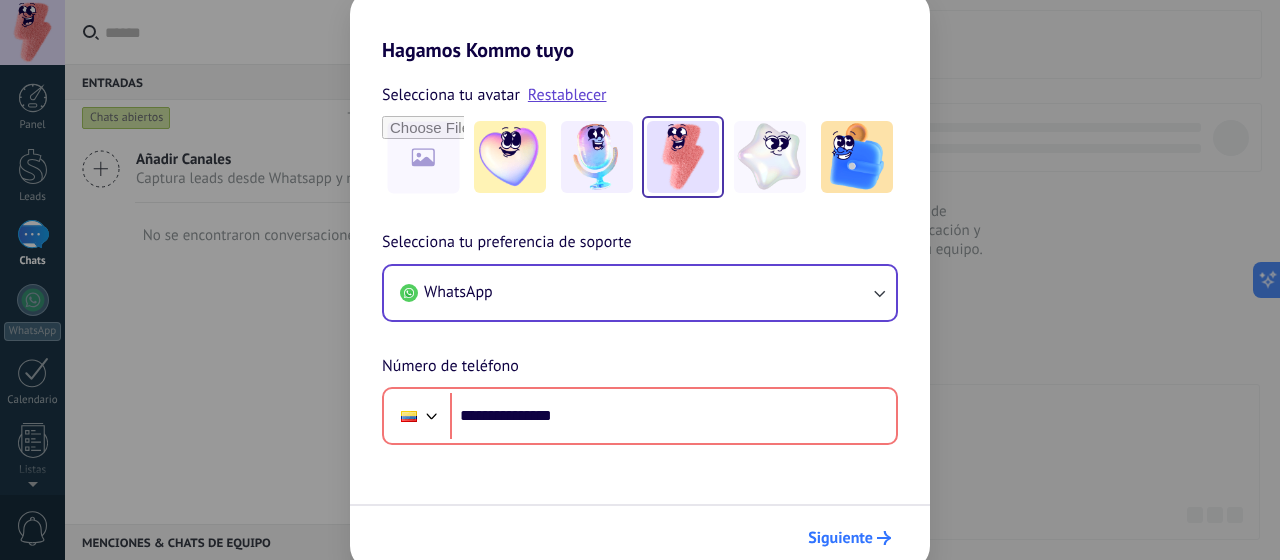 click on "Siguiente" at bounding box center [840, 538] 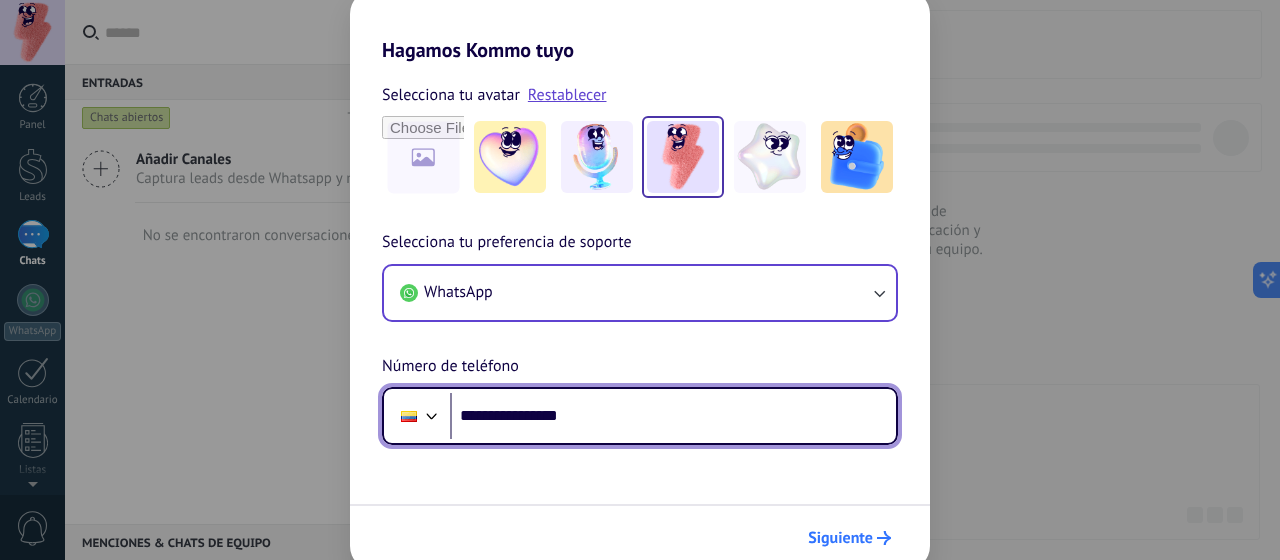 type on "**********" 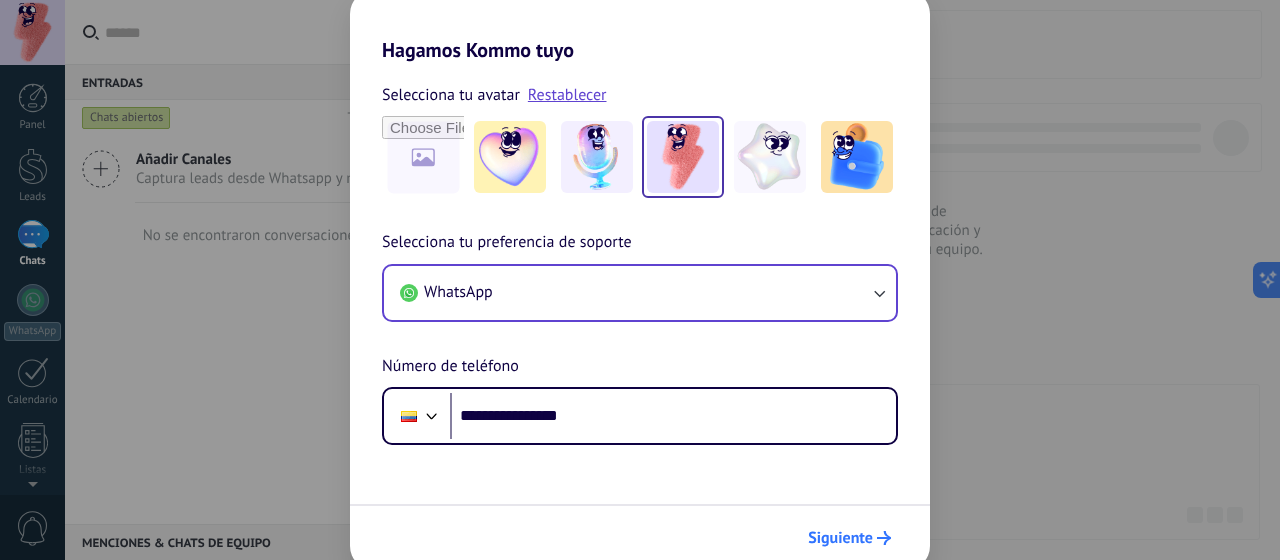 click on "Siguiente" at bounding box center [840, 538] 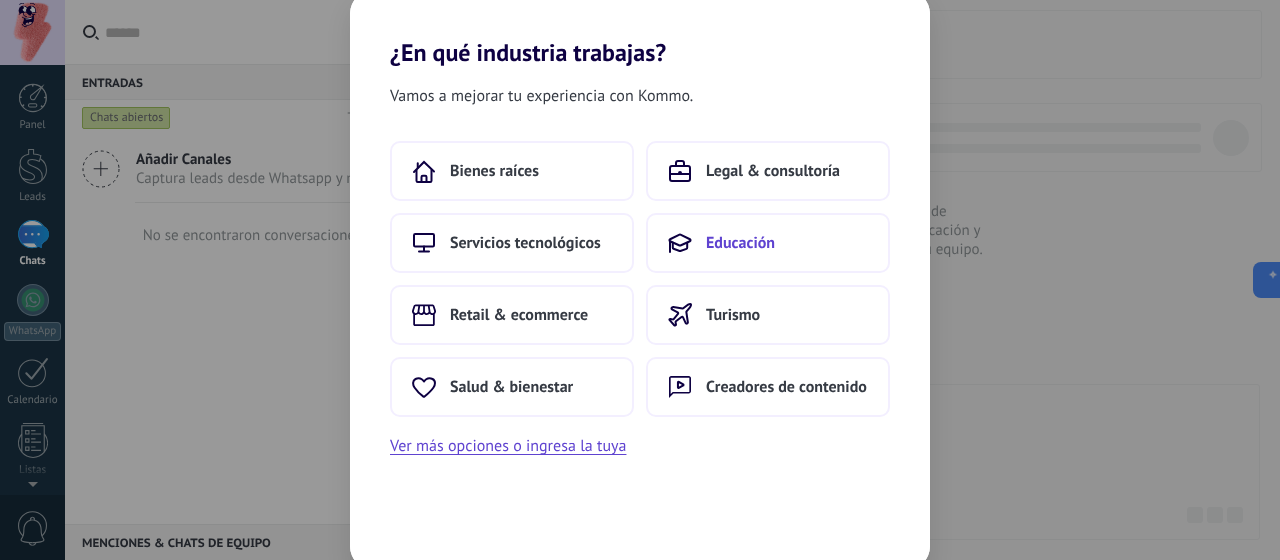click on "Educación" at bounding box center [740, 243] 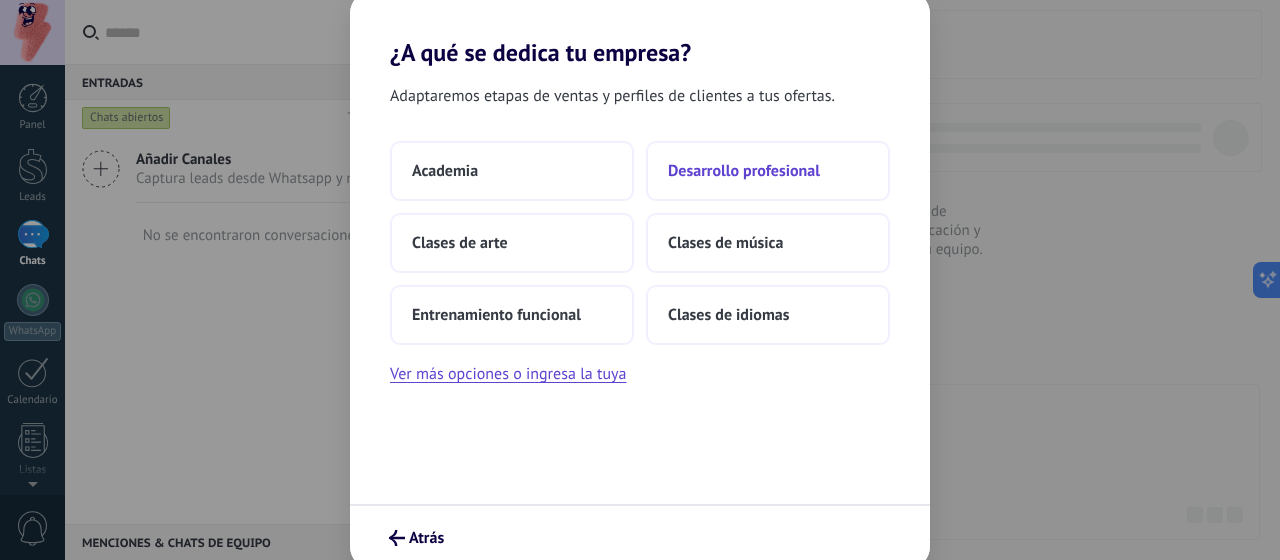 click on "Desarrollo profesional" at bounding box center (744, 171) 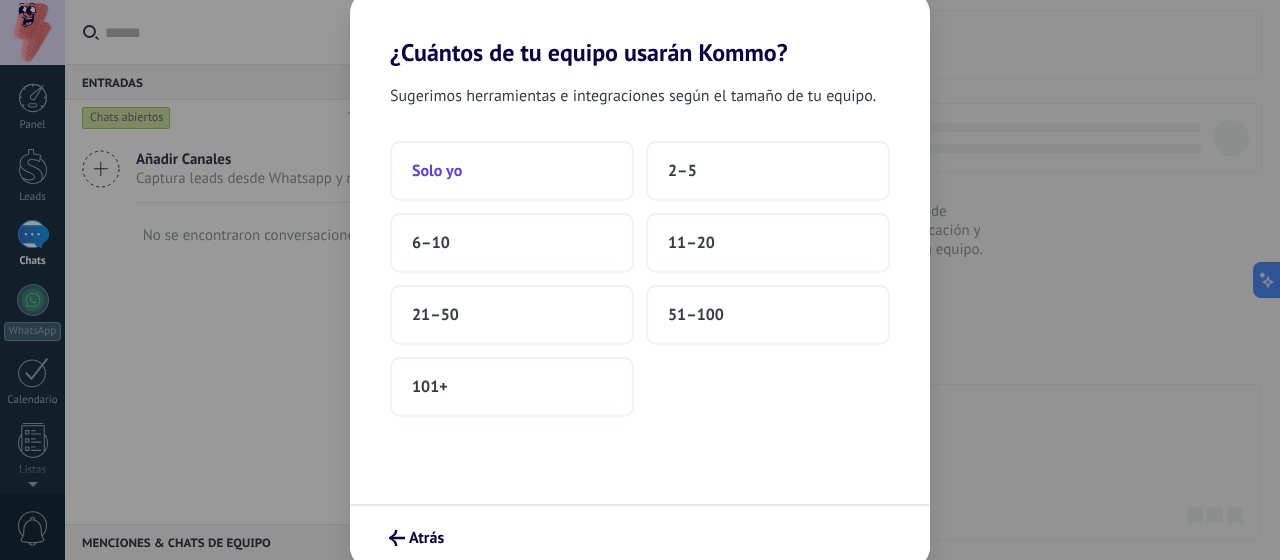 click on "Solo yo" at bounding box center [512, 171] 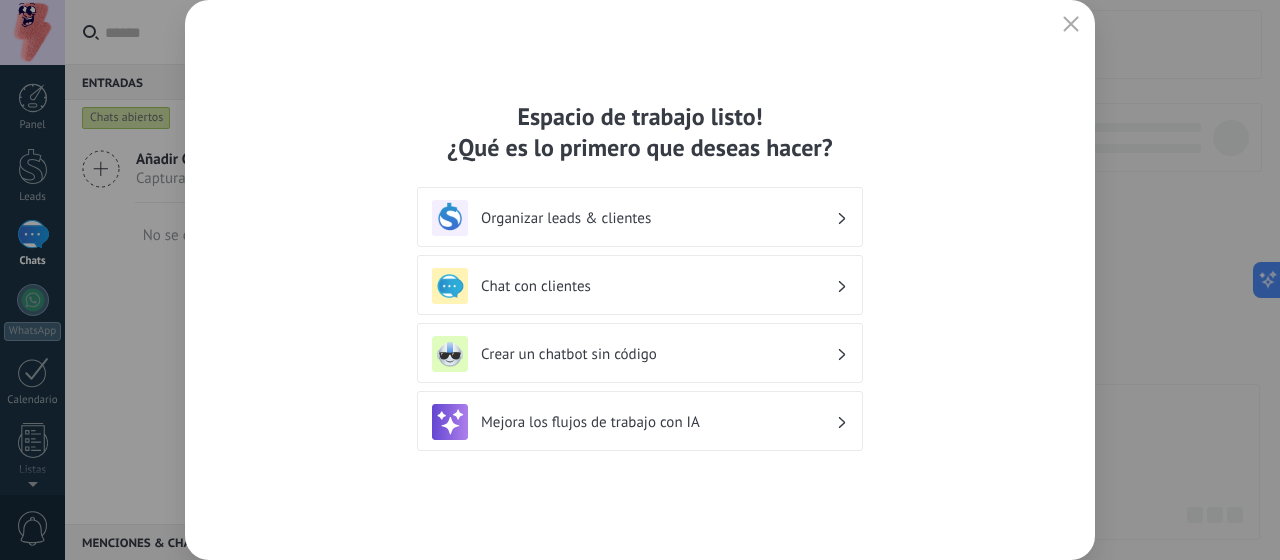 click on "Organizar leads & clientes" at bounding box center [658, 218] 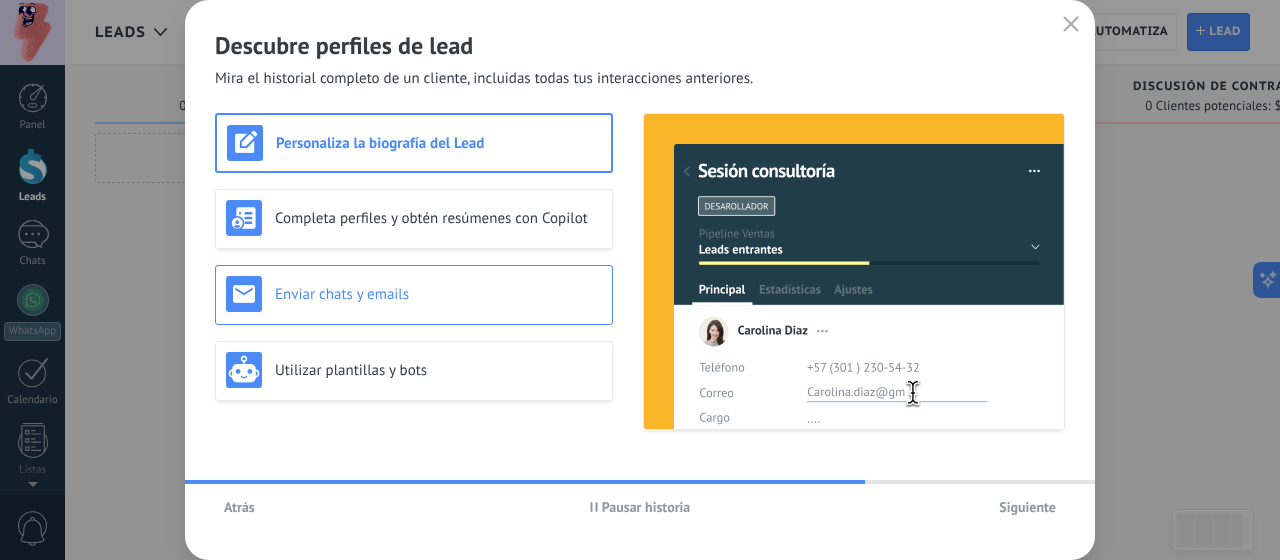 click on "Enviar chats y emails" at bounding box center (438, 294) 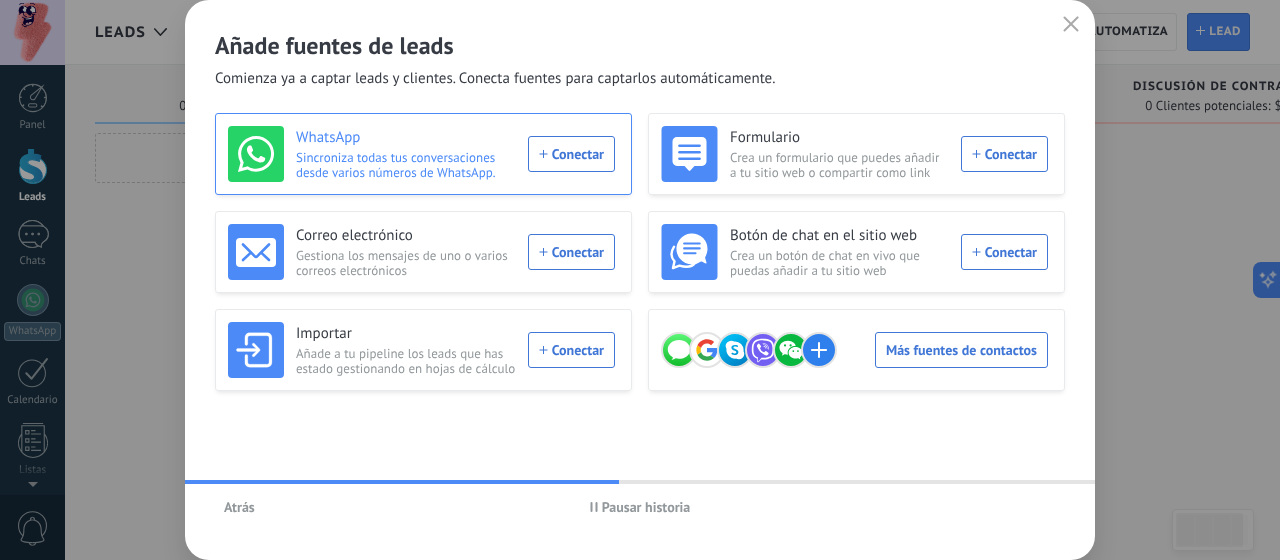 click on "Sincroniza todas tus conversaciones desde varios números de WhatsApp." at bounding box center (406, 165) 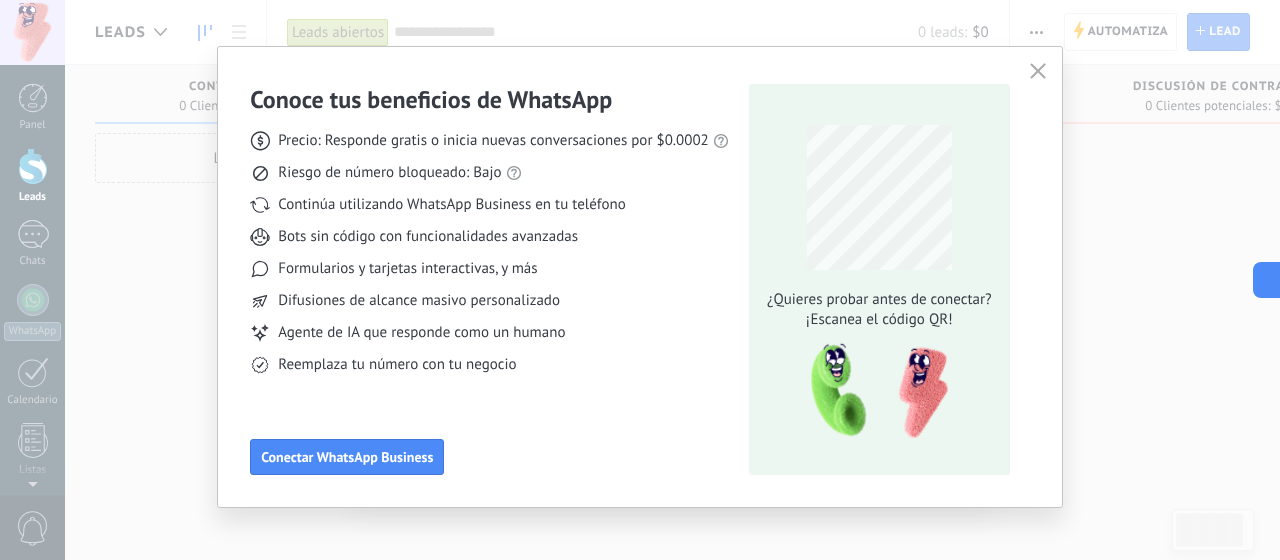 scroll, scrollTop: 32, scrollLeft: 0, axis: vertical 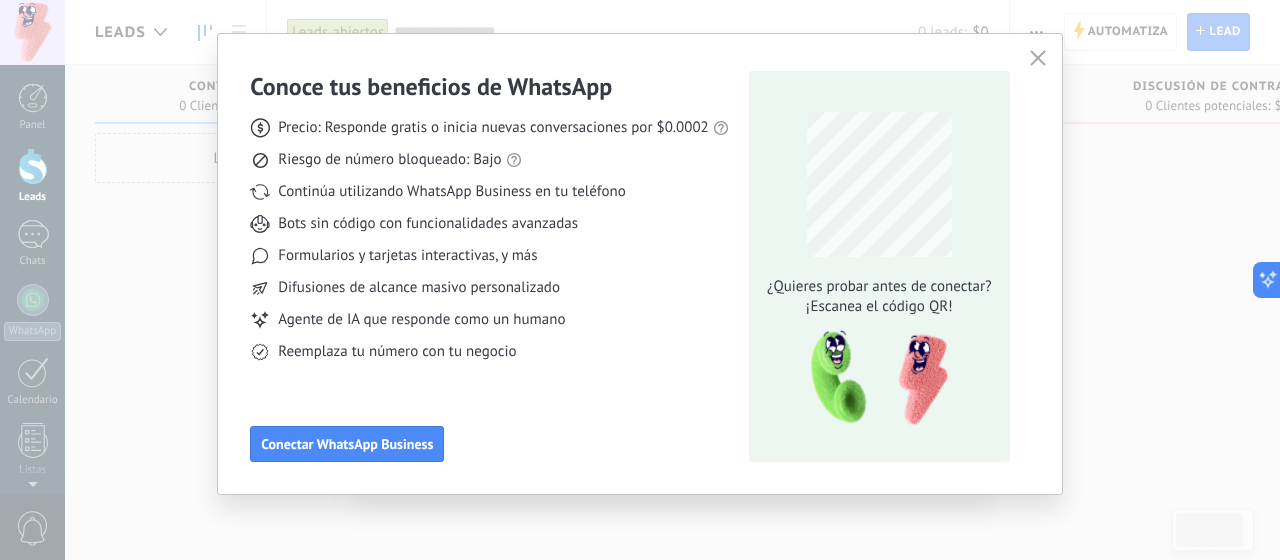 click 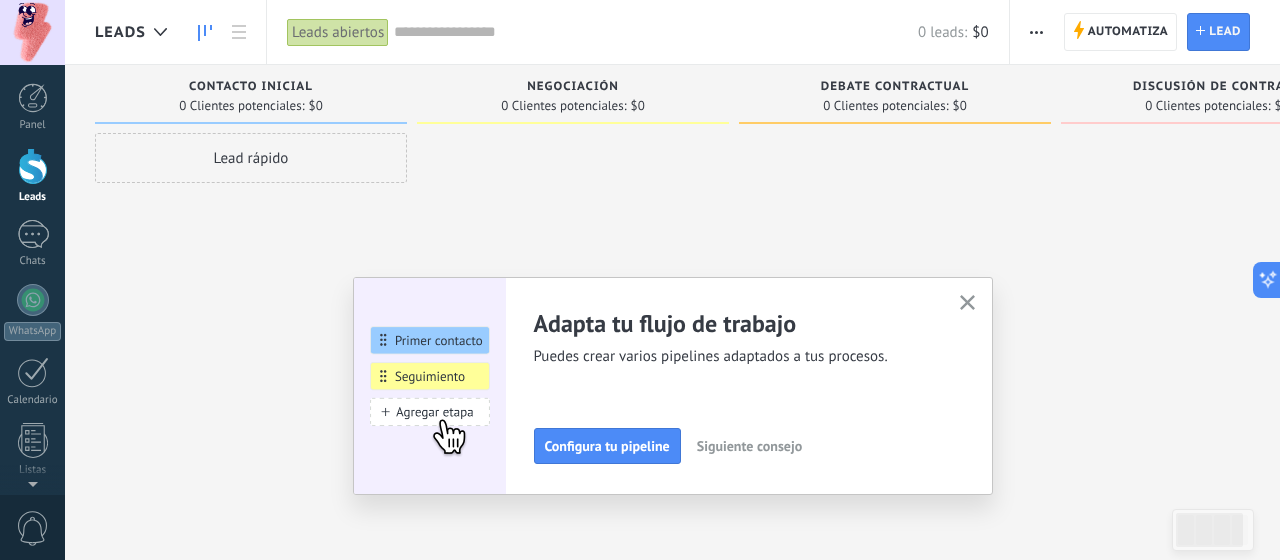 scroll, scrollTop: 0, scrollLeft: 0, axis: both 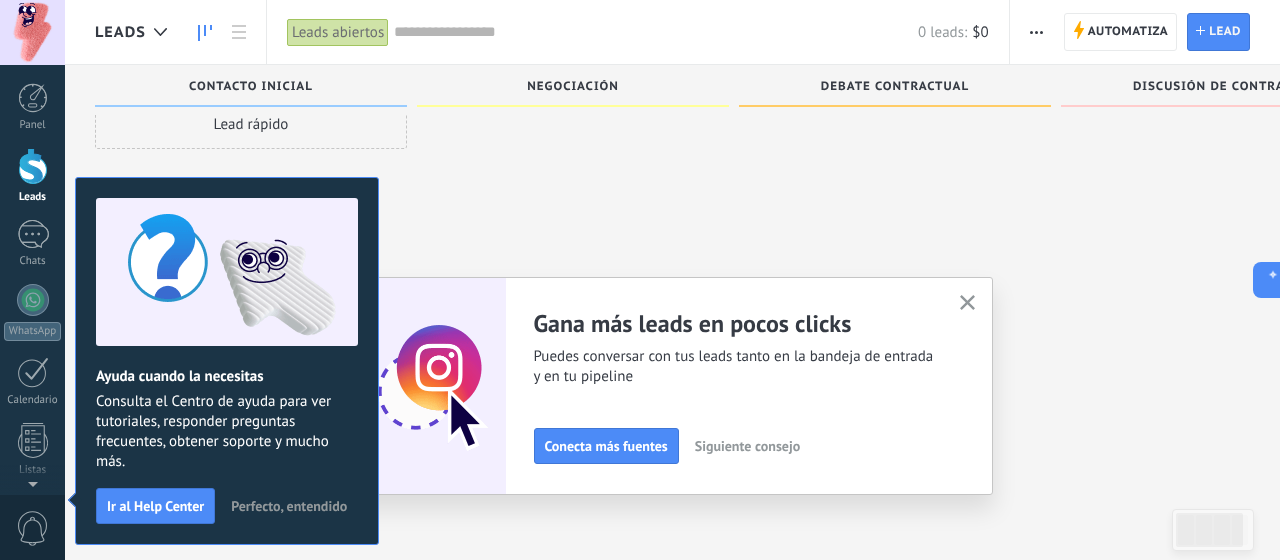click 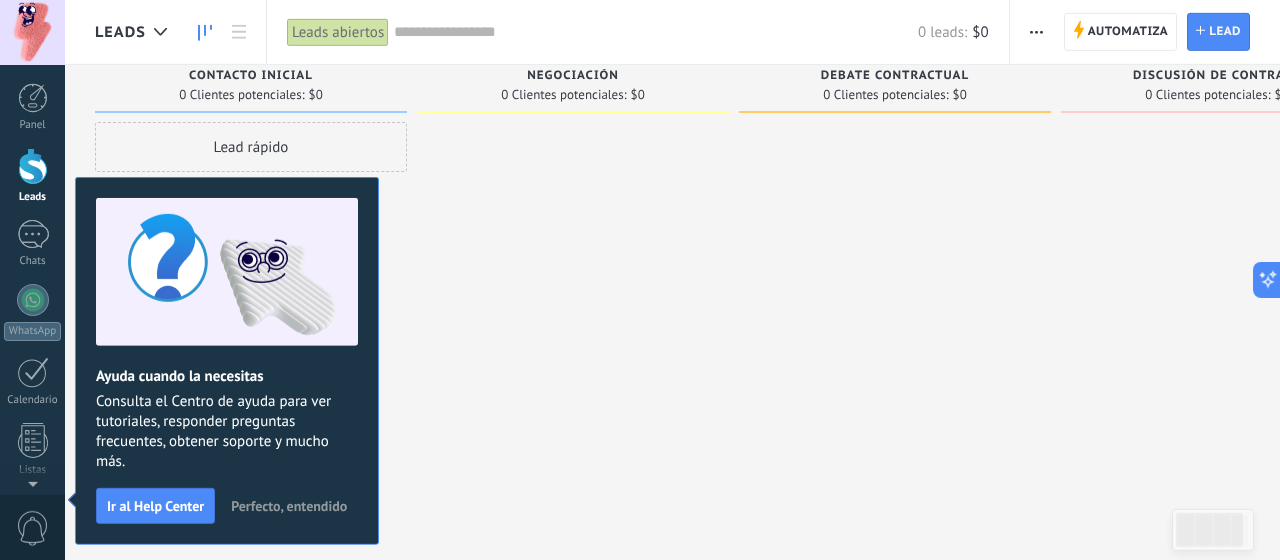 scroll, scrollTop: 0, scrollLeft: 0, axis: both 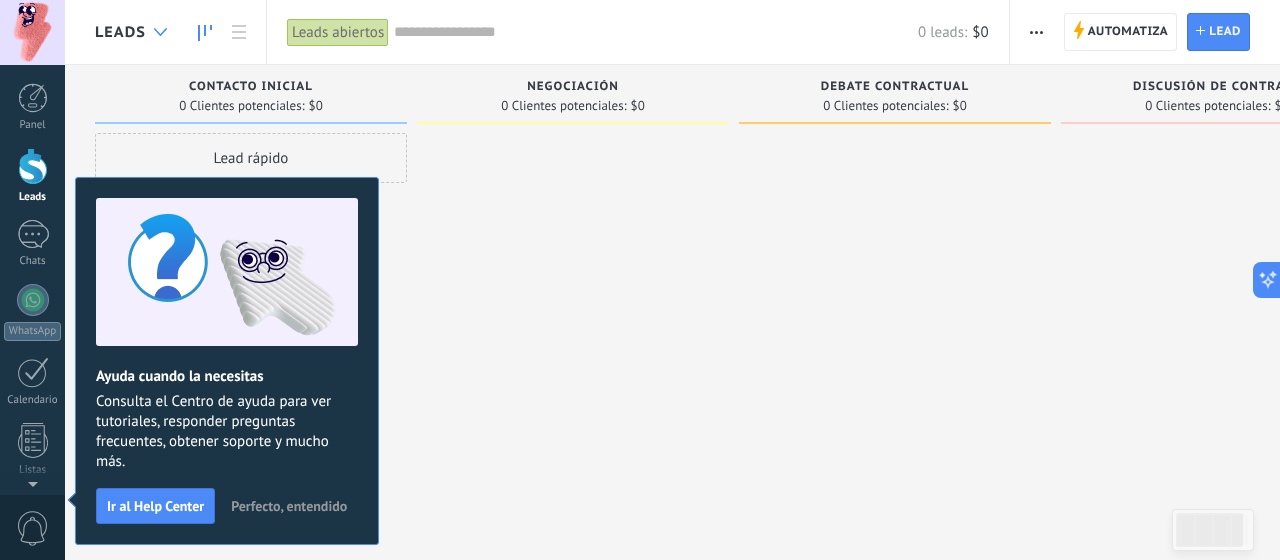 click 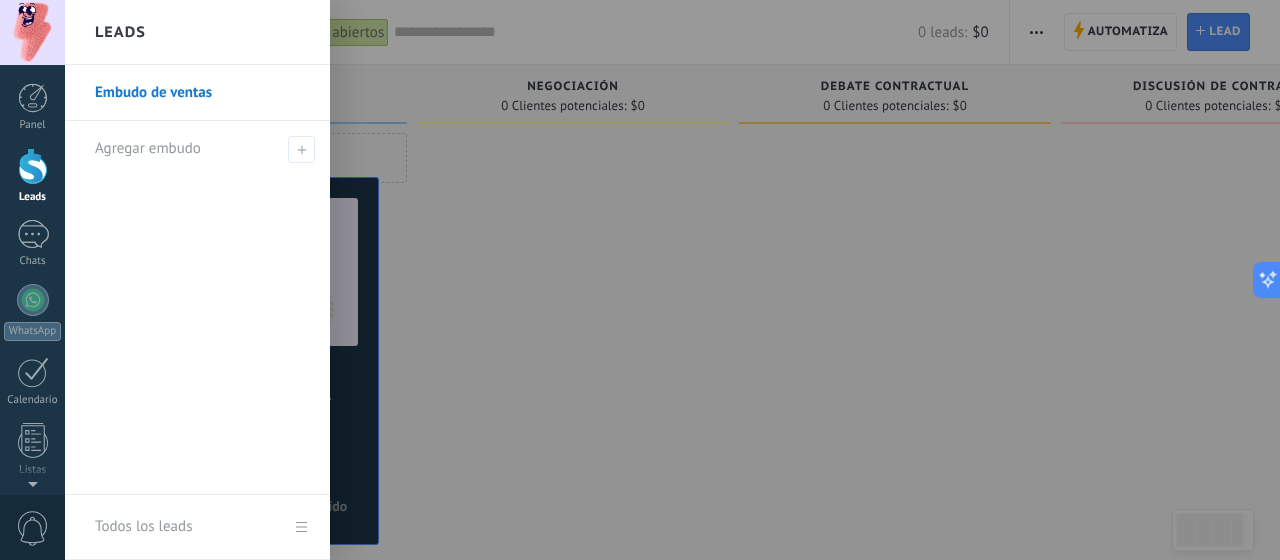 click on "Leads" at bounding box center (120, 32) 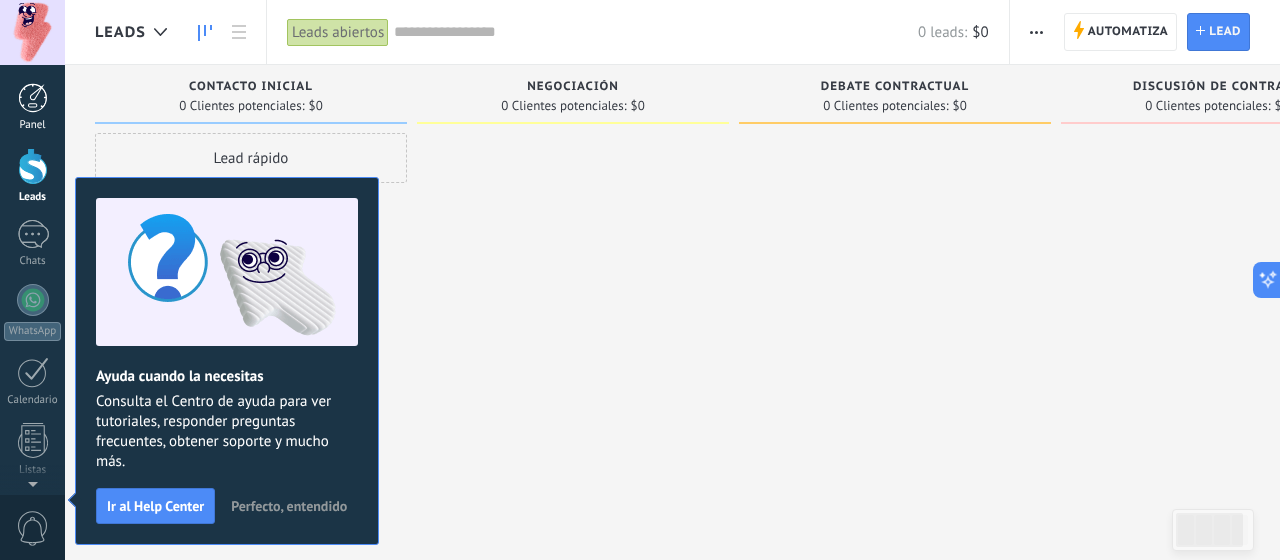 click at bounding box center [33, 98] 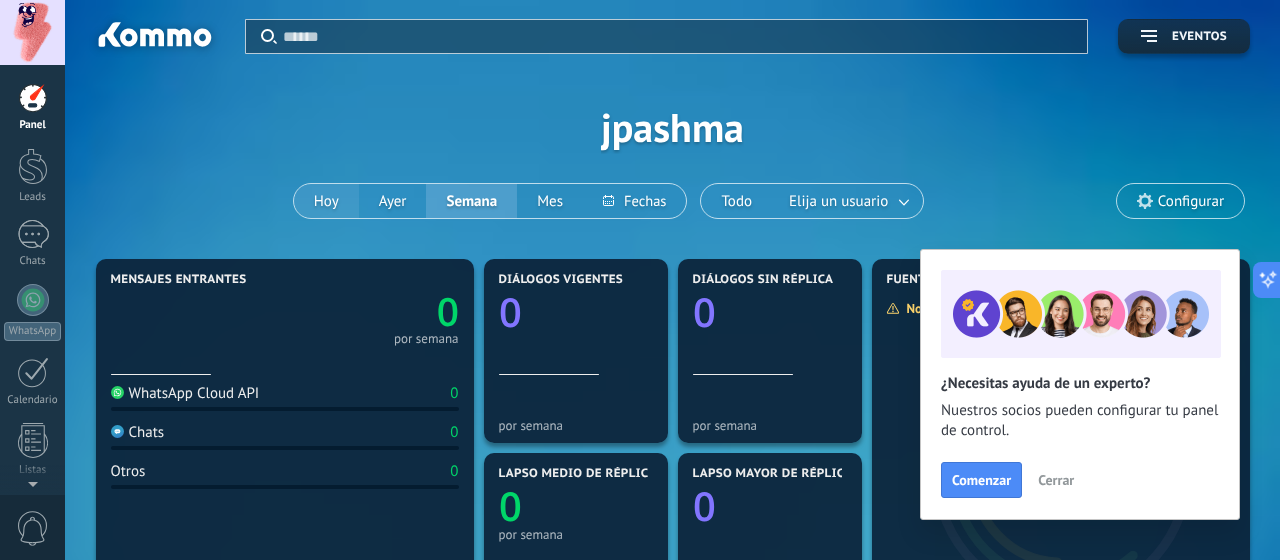 click on "Hoy" at bounding box center (326, 201) 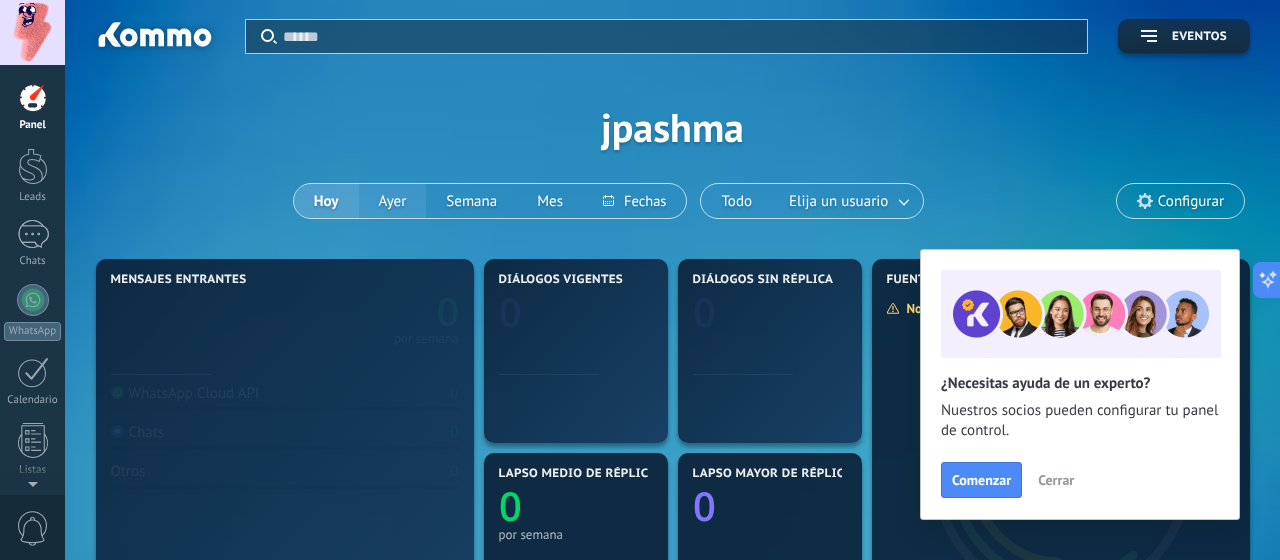 click on "Ayer" at bounding box center (393, 201) 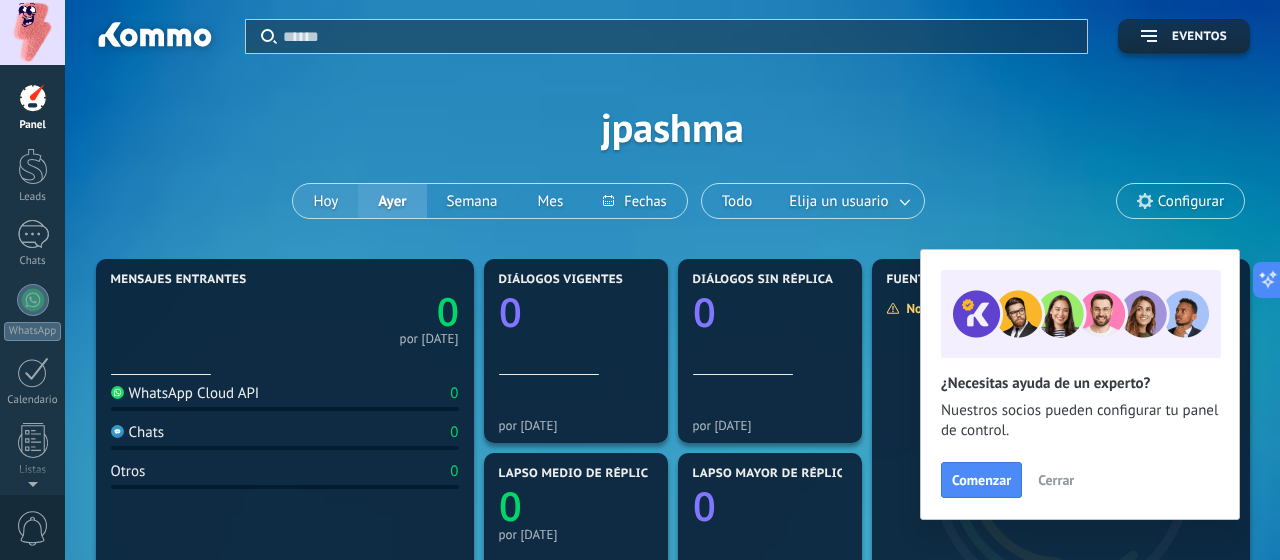 click on "Hoy" at bounding box center (325, 201) 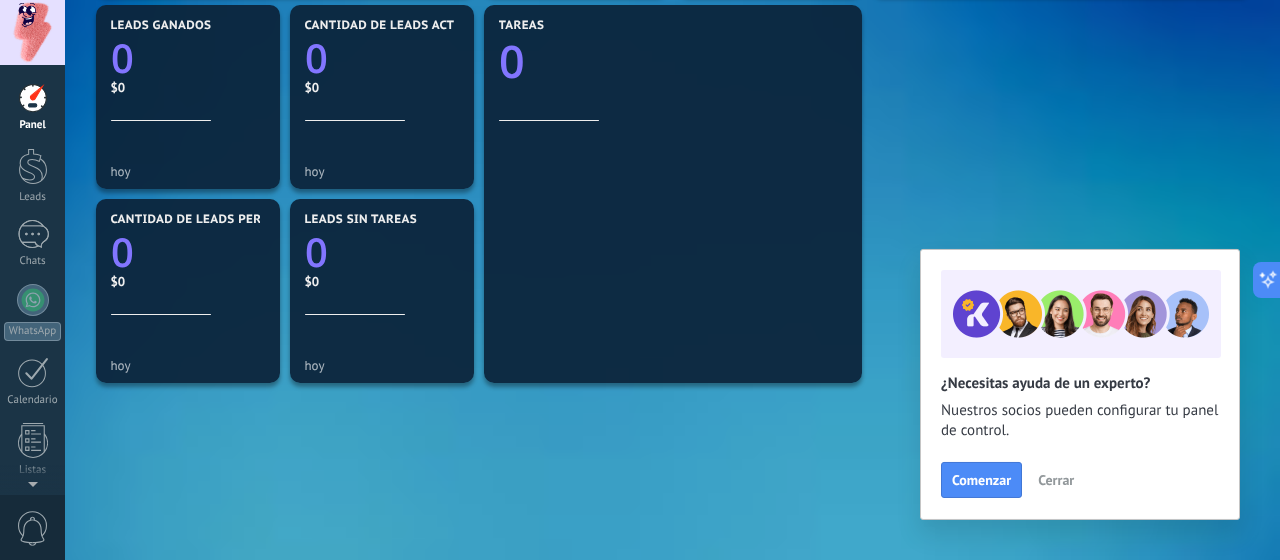 scroll, scrollTop: 725, scrollLeft: 0, axis: vertical 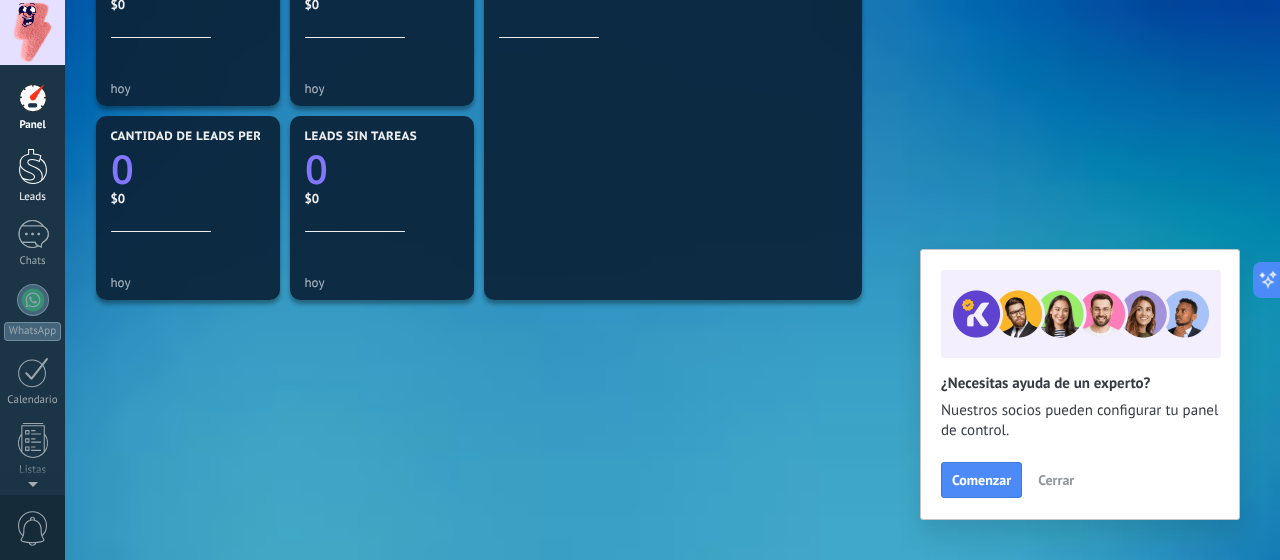 click at bounding box center (33, 166) 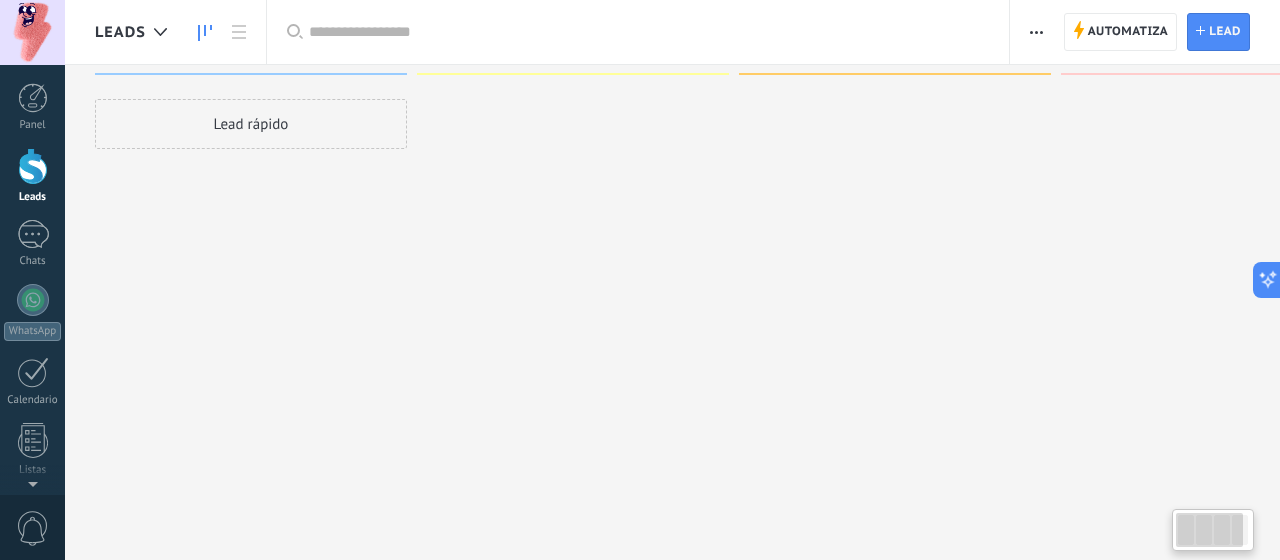 scroll, scrollTop: 0, scrollLeft: 0, axis: both 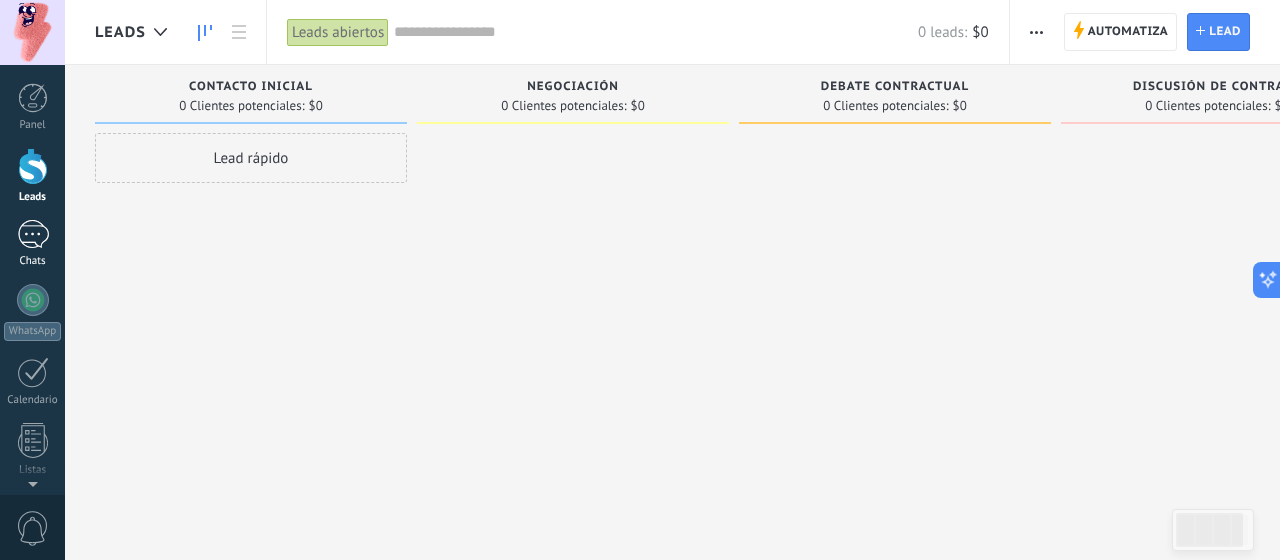 click at bounding box center [33, 234] 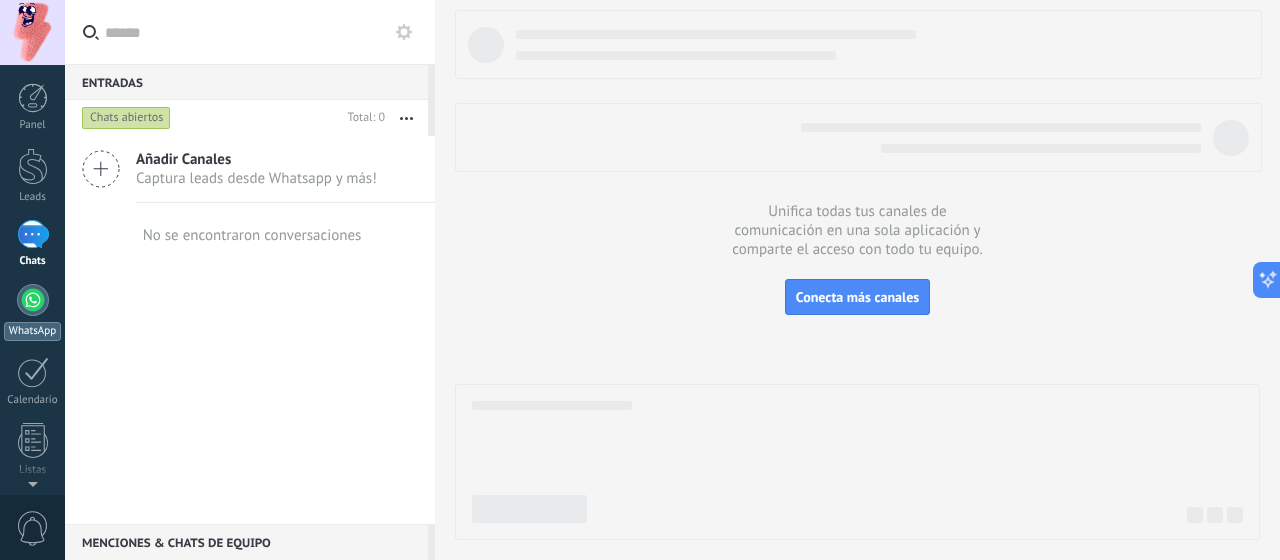 click at bounding box center [33, 300] 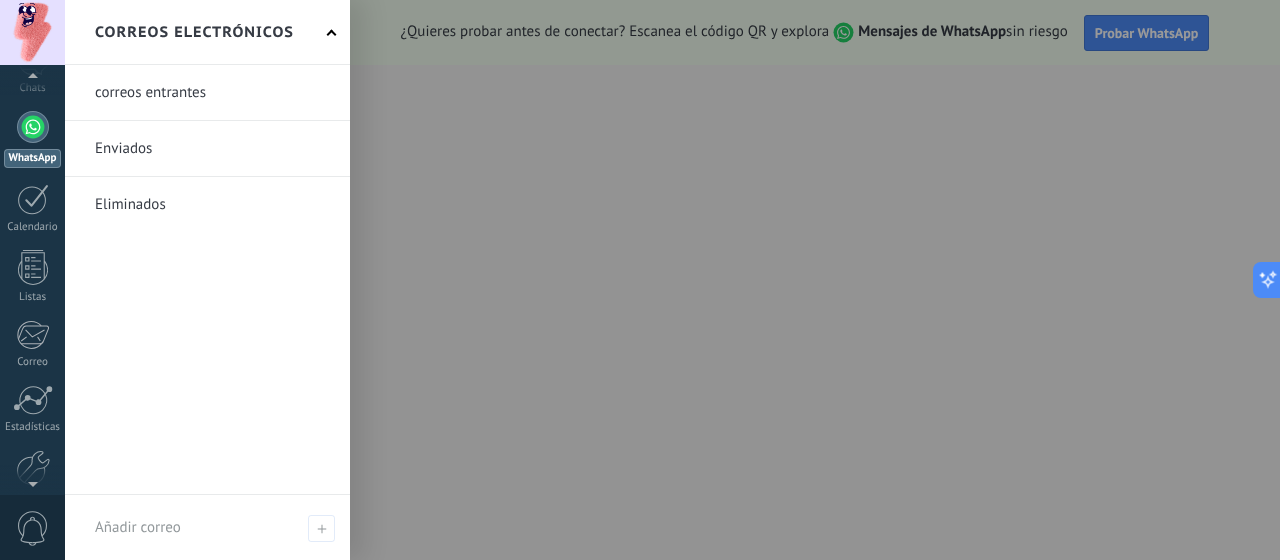 scroll, scrollTop: 273, scrollLeft: 0, axis: vertical 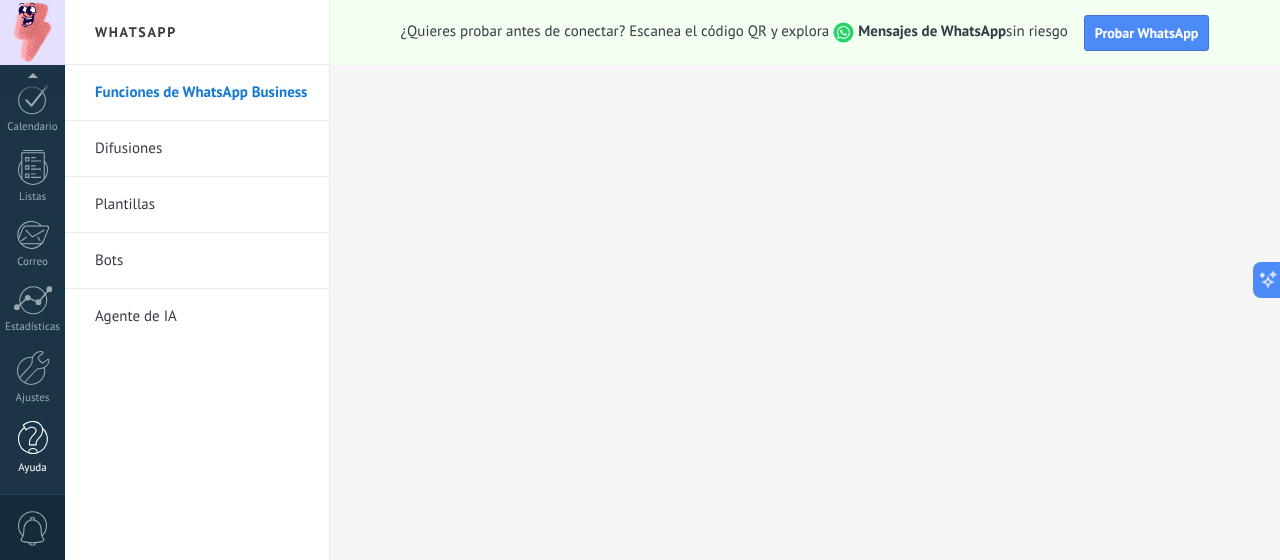 click at bounding box center (33, 438) 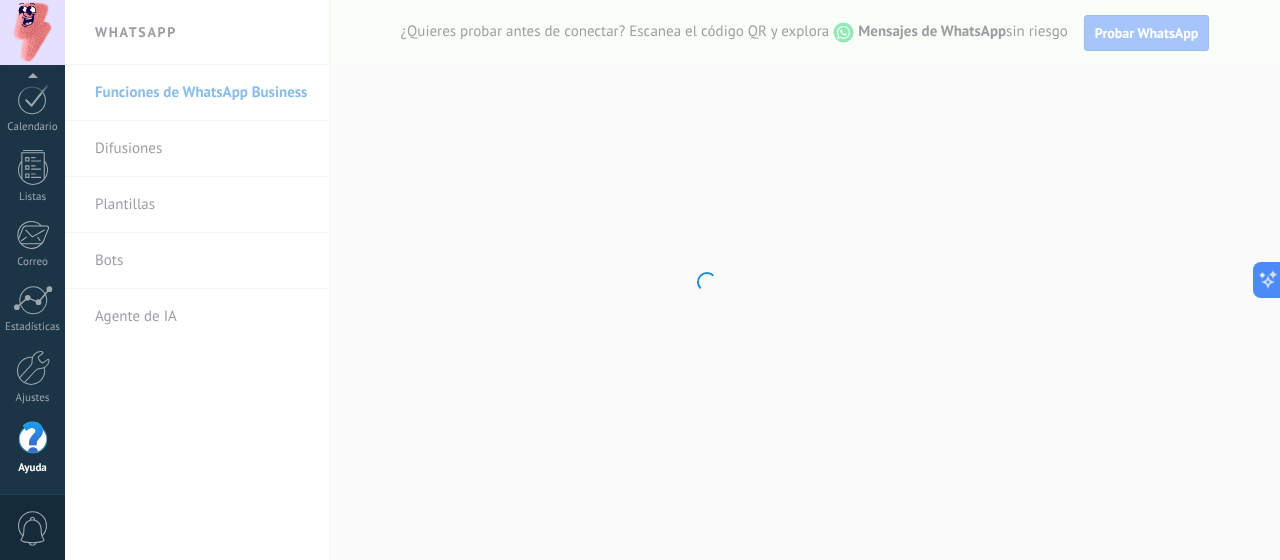 scroll, scrollTop: 273, scrollLeft: 0, axis: vertical 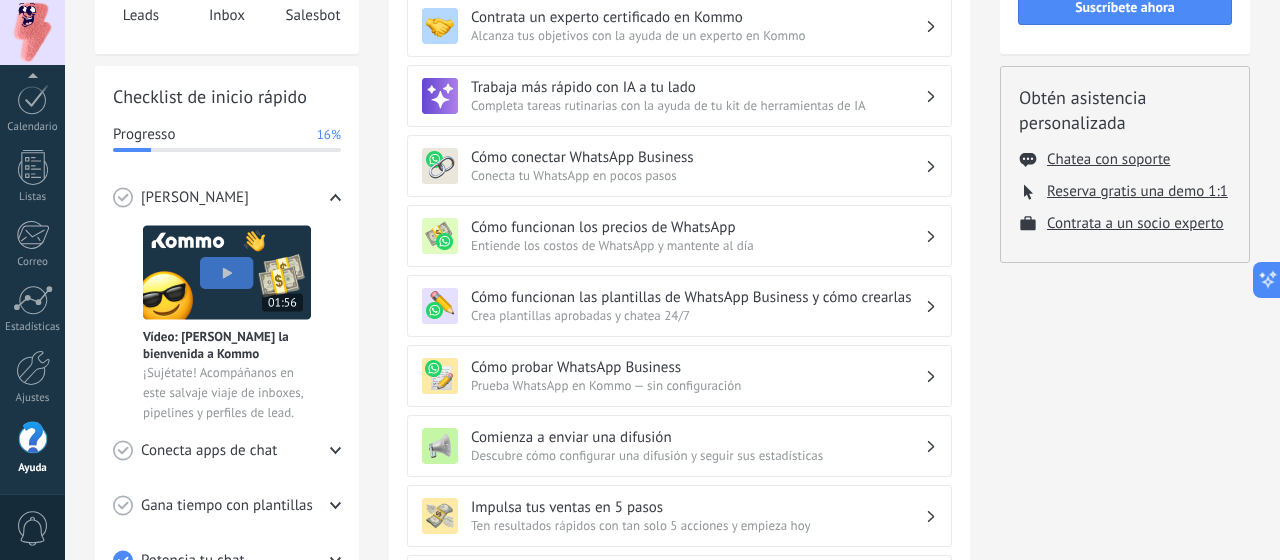 click on "Entiende los costos de WhatsApp y mantente al día" at bounding box center (698, 245) 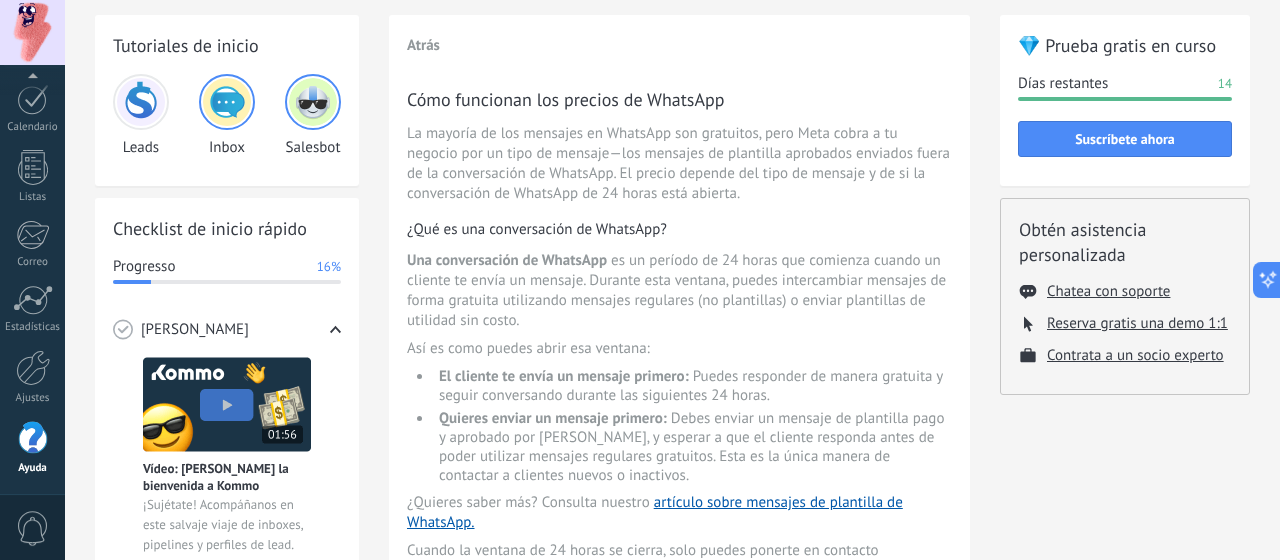 scroll, scrollTop: 0, scrollLeft: 0, axis: both 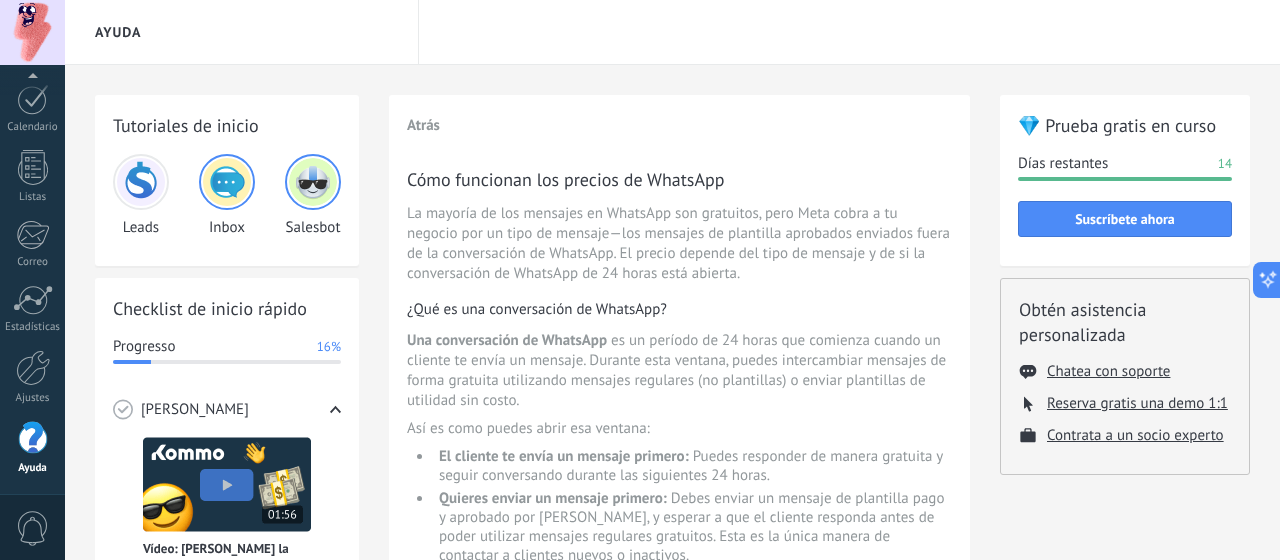 click at bounding box center [227, 182] 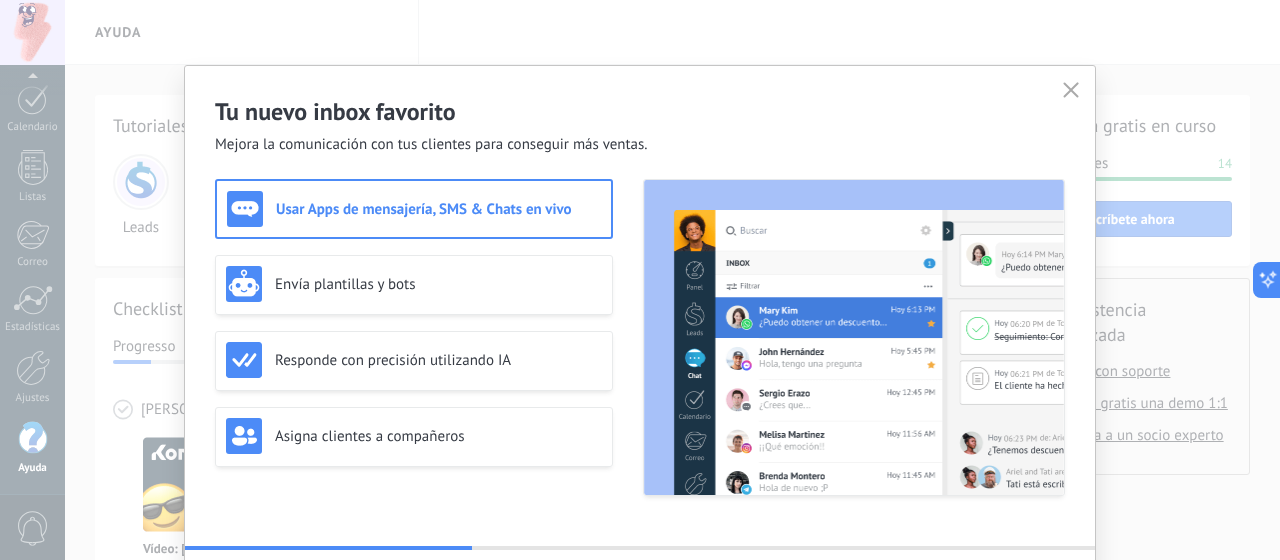 click 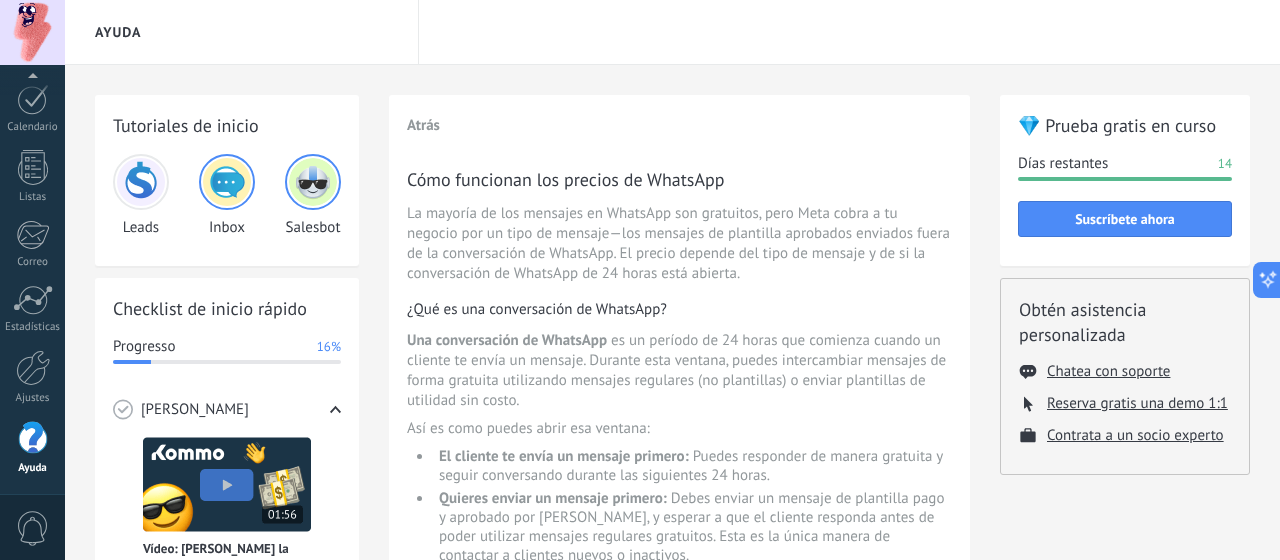 click at bounding box center [313, 182] 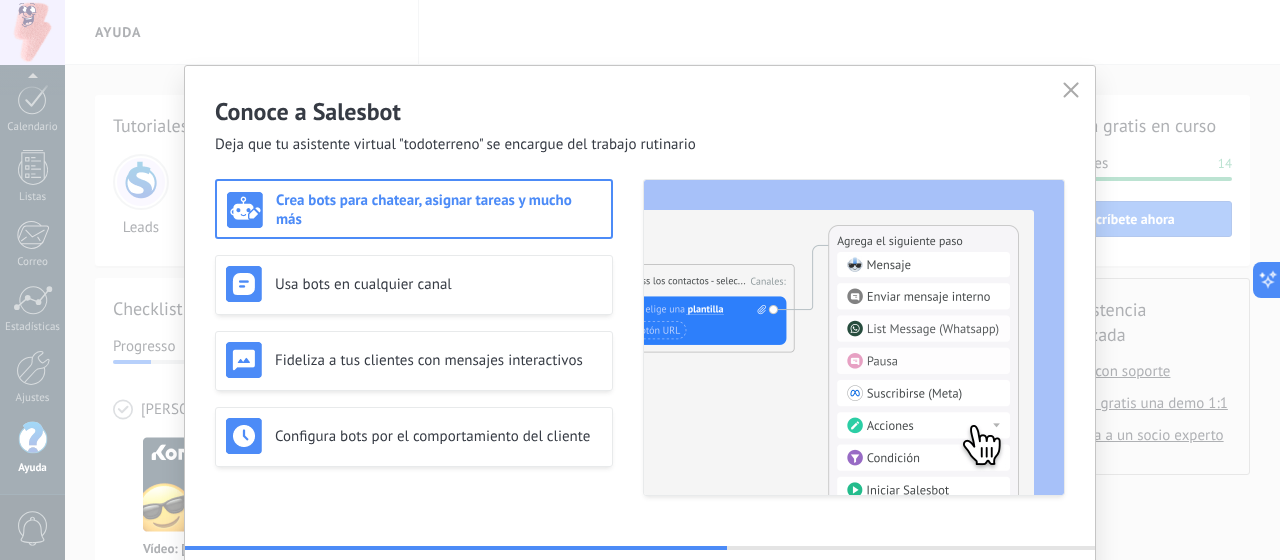 click on "Crea bots para chatear, asignar tareas y mucho más" at bounding box center (438, 210) 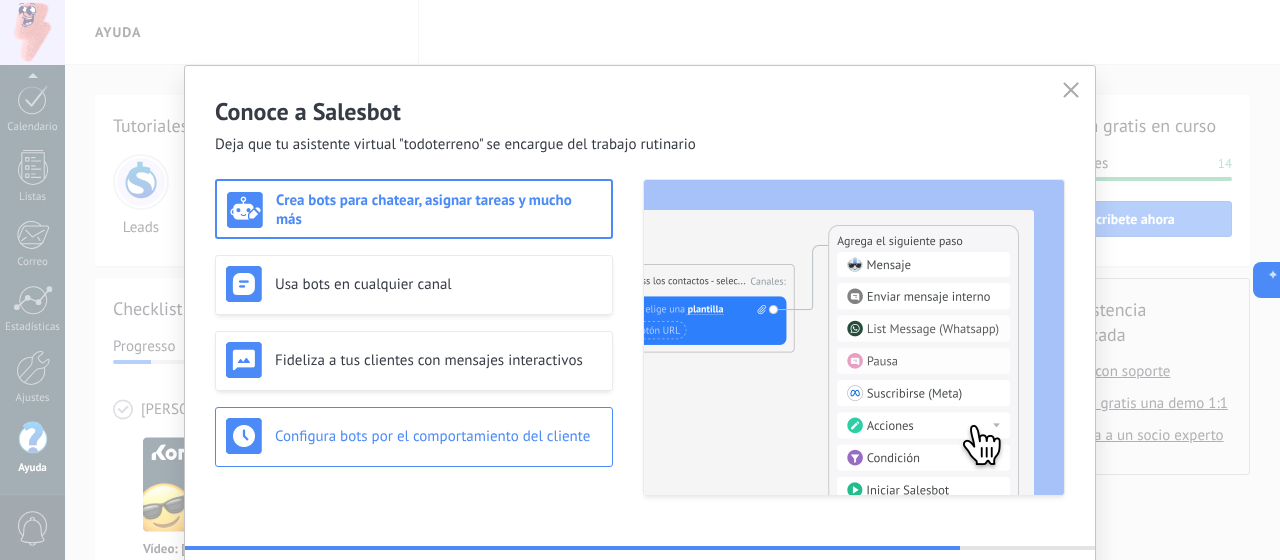 click on "Configura bots por el comportamiento del cliente" at bounding box center (438, 436) 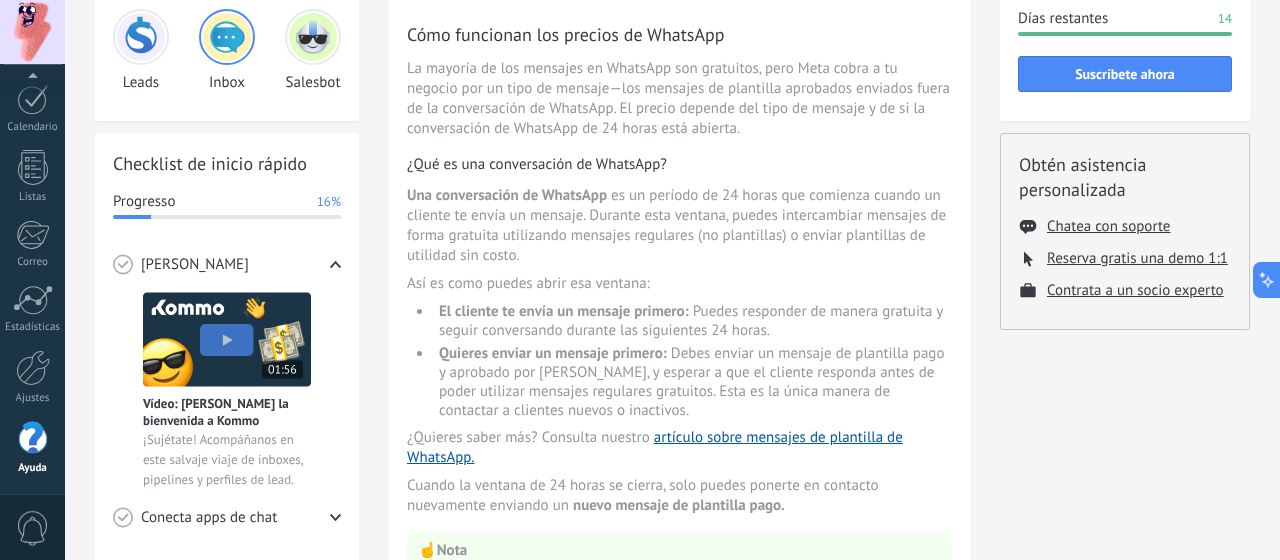 scroll, scrollTop: 0, scrollLeft: 0, axis: both 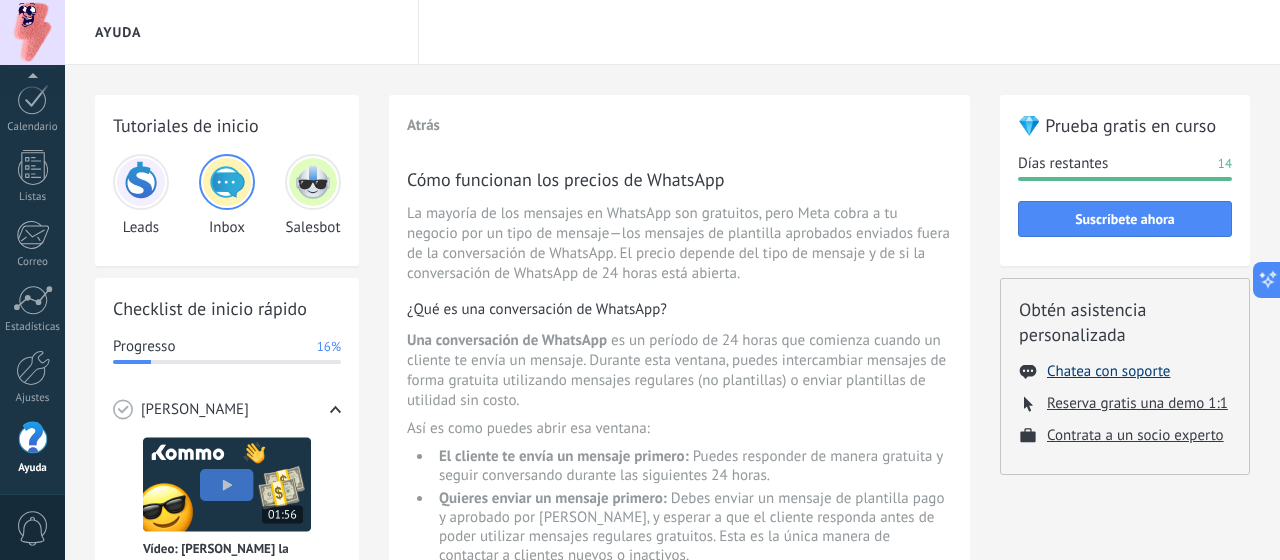 click on "Chatea con soporte" at bounding box center (1108, 371) 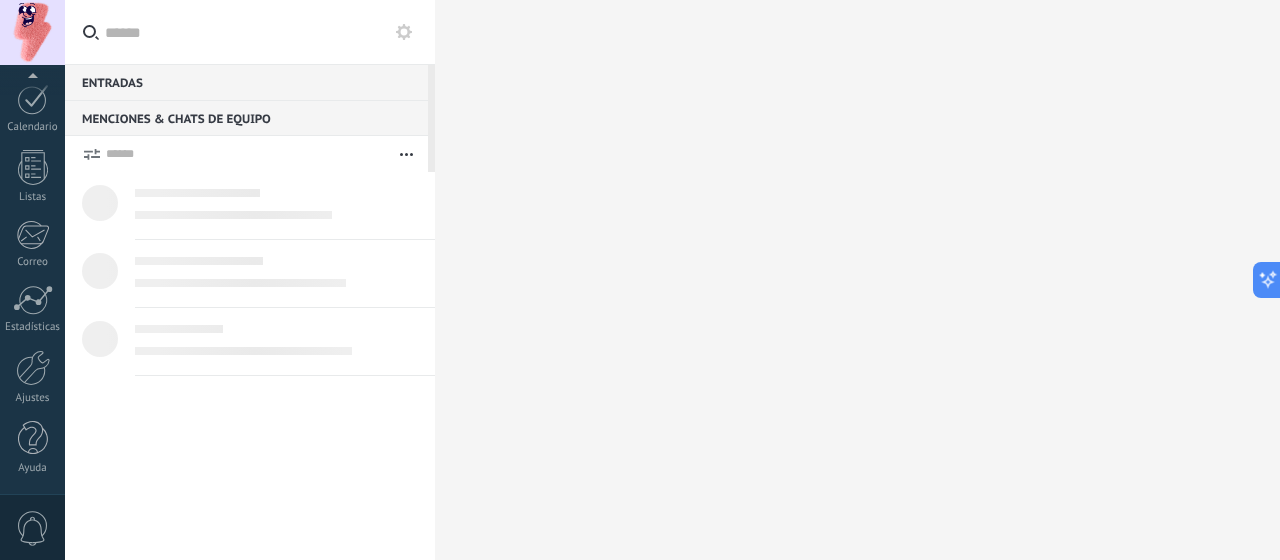 scroll, scrollTop: 0, scrollLeft: 0, axis: both 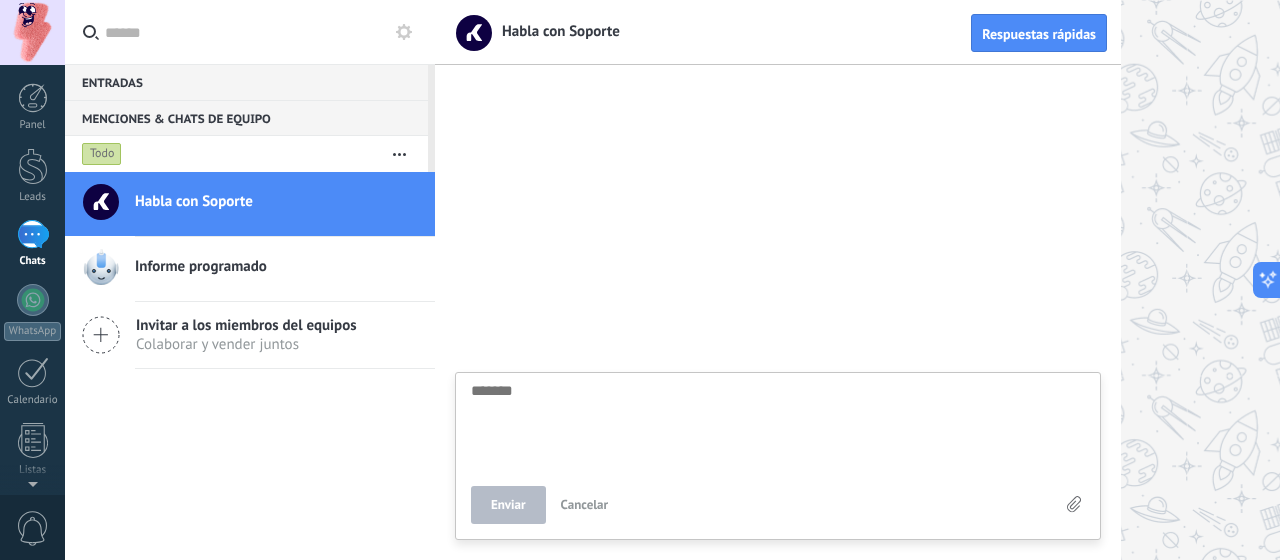 type on "*" 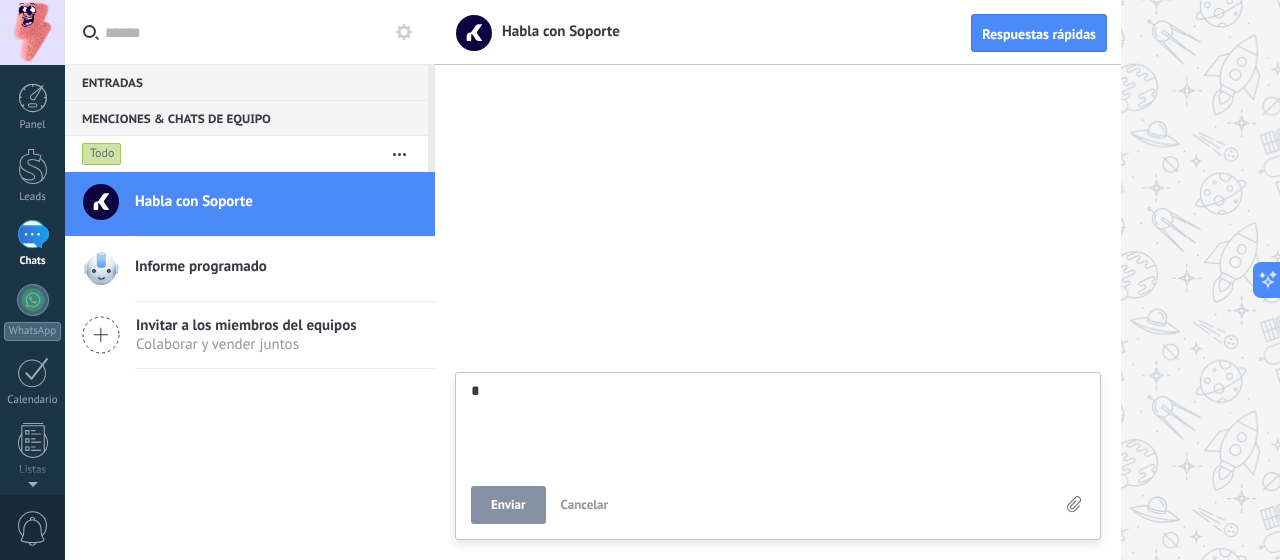 type on "**" 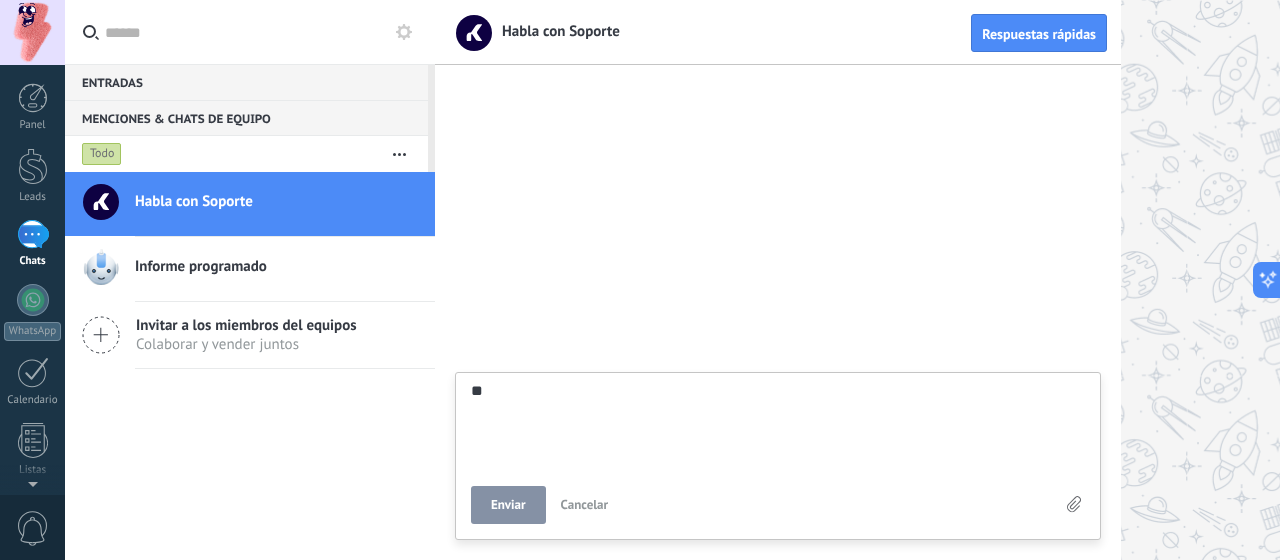 type on "***" 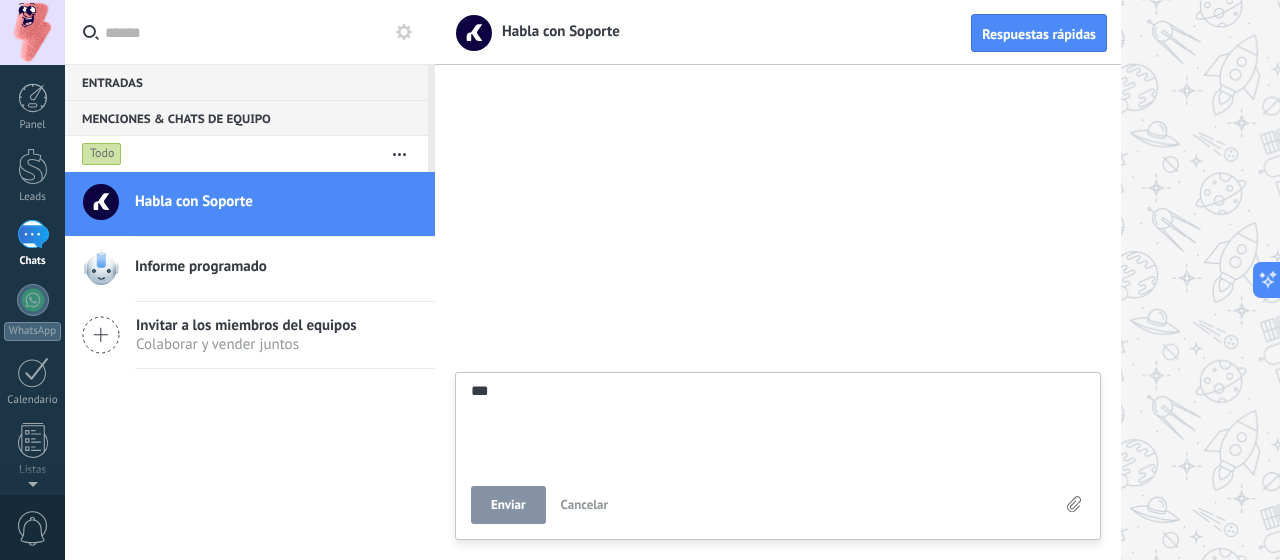 type on "****" 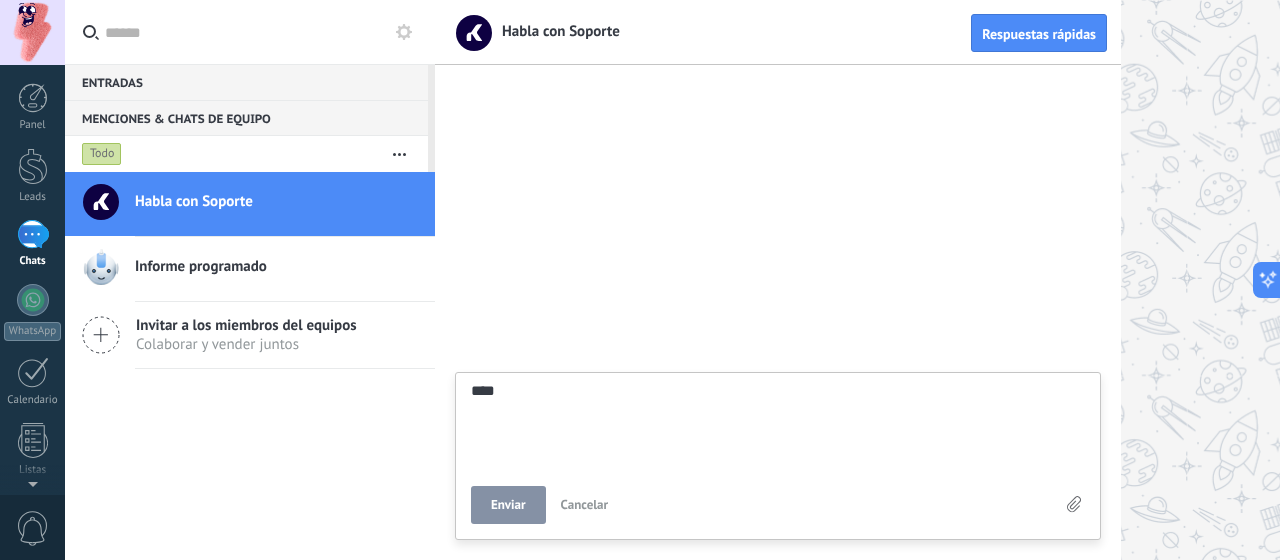 type on "*****" 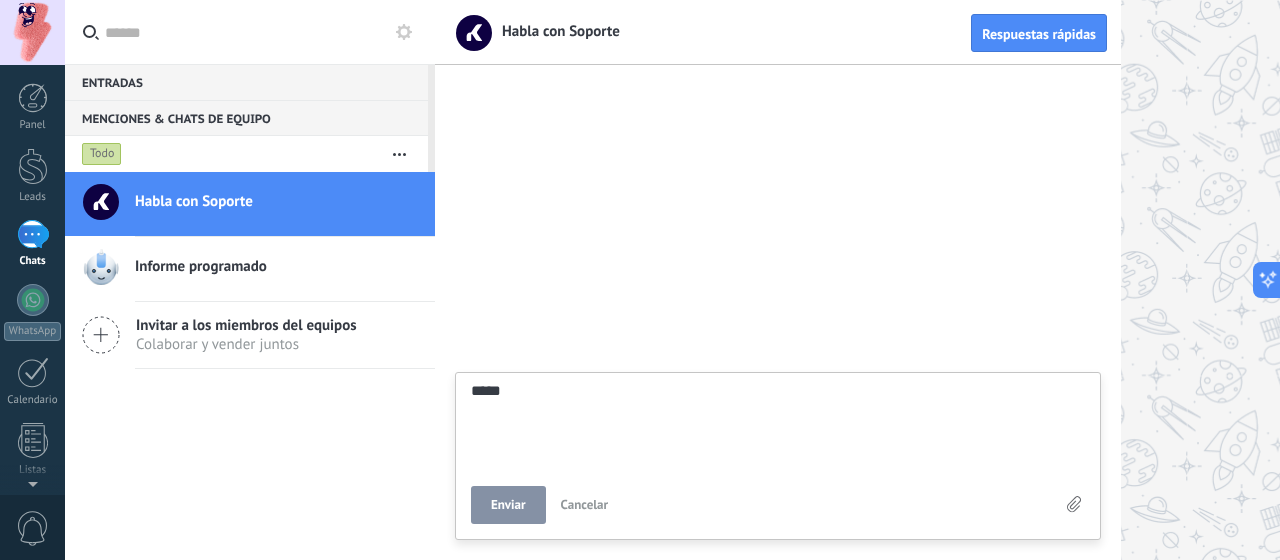 type on "******" 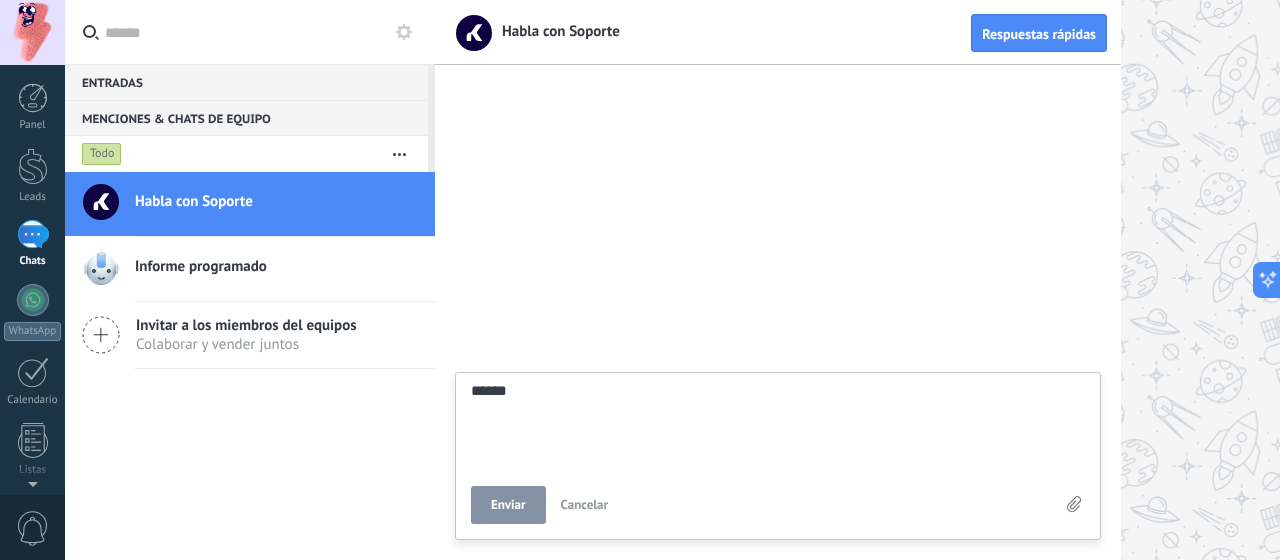 type on "*******" 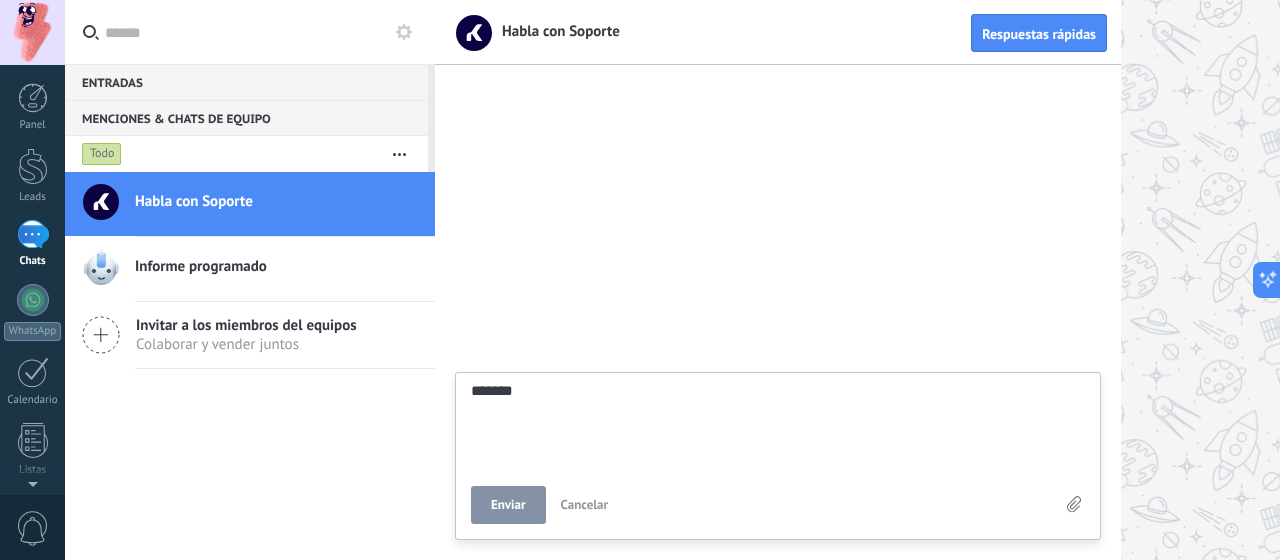 type on "*******" 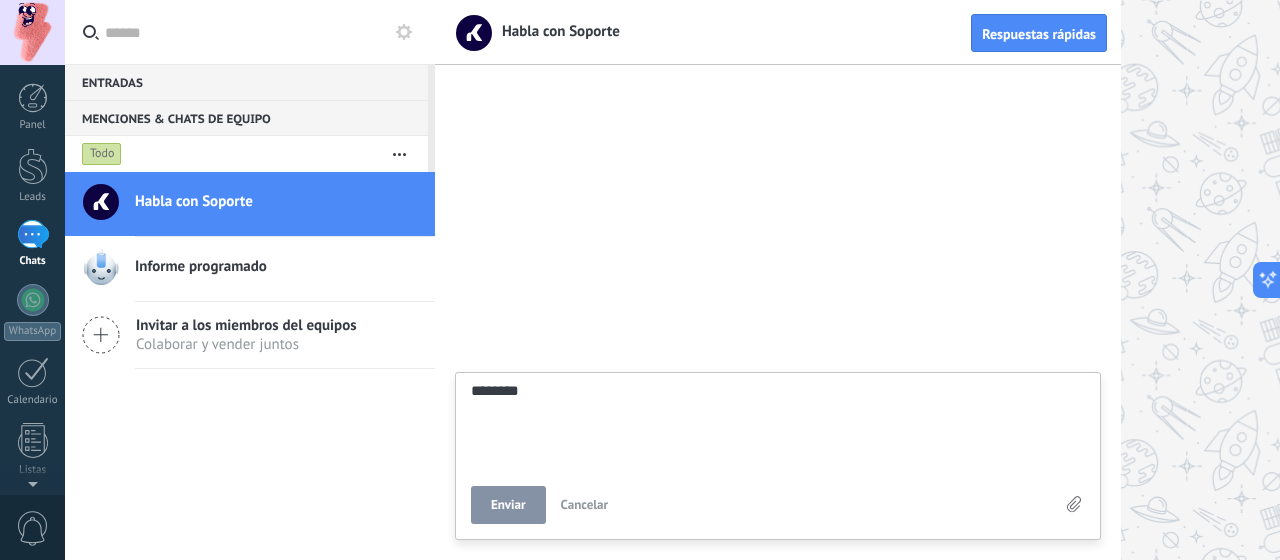 type on "*********" 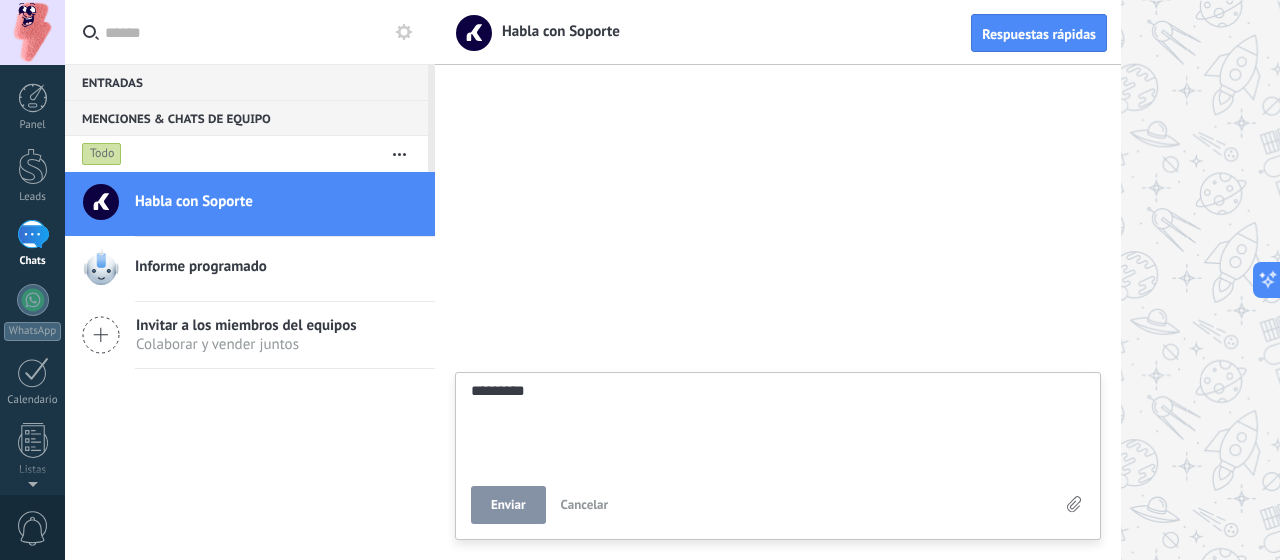 type on "**********" 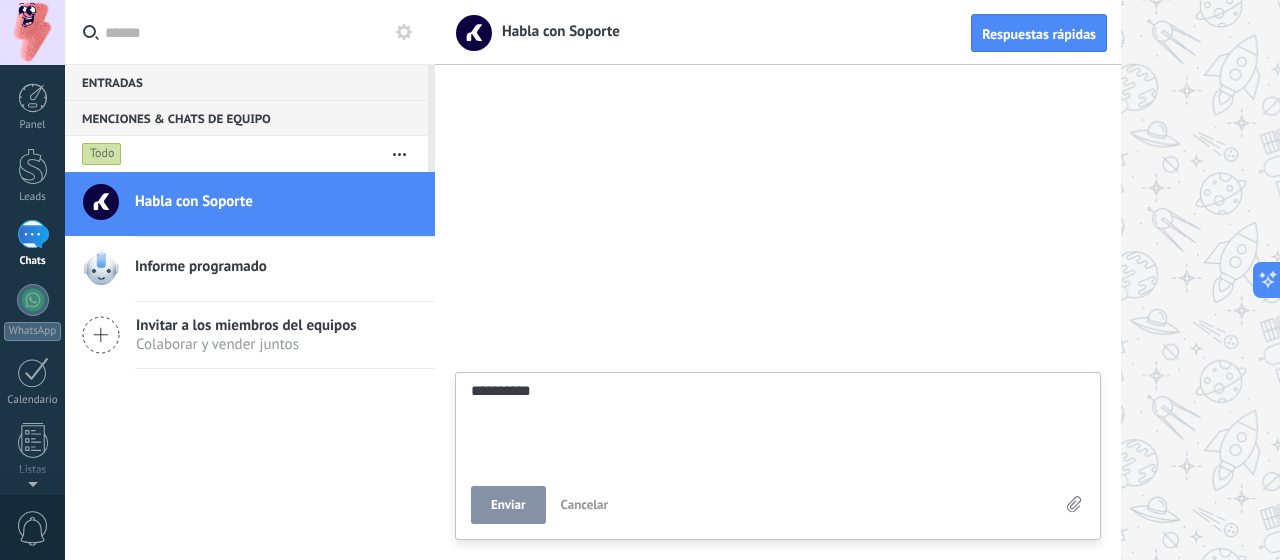 type on "**********" 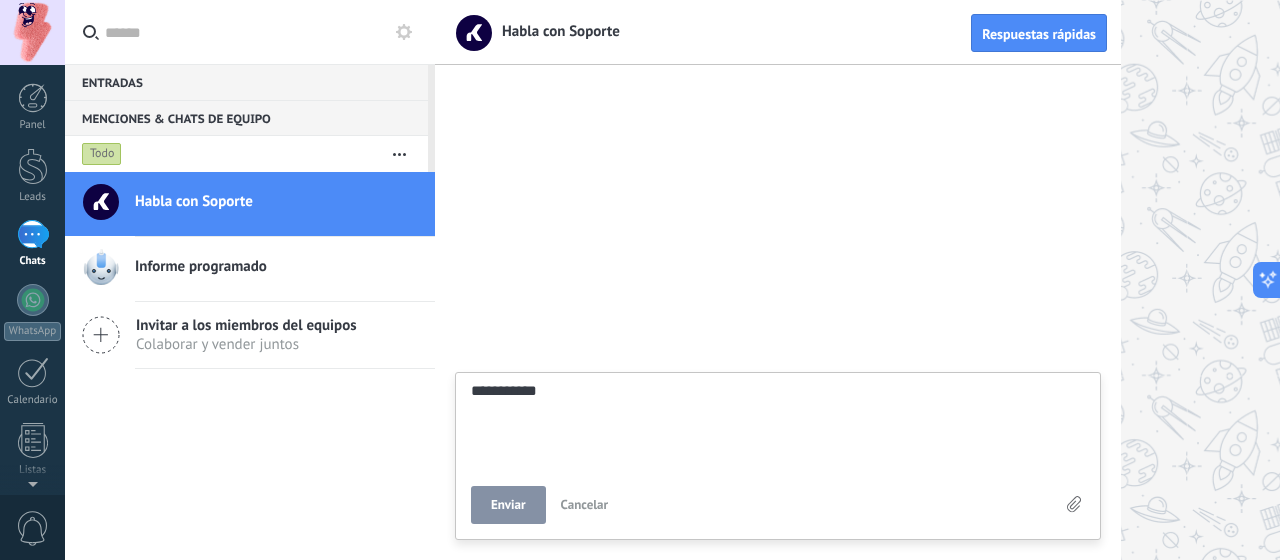 type on "**********" 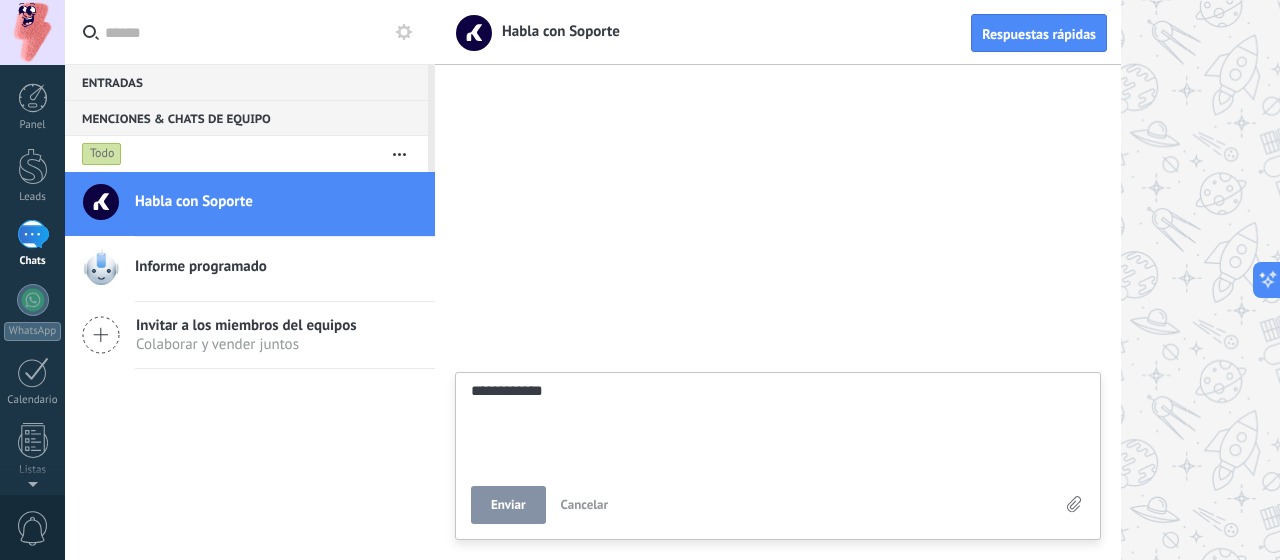 type on "**********" 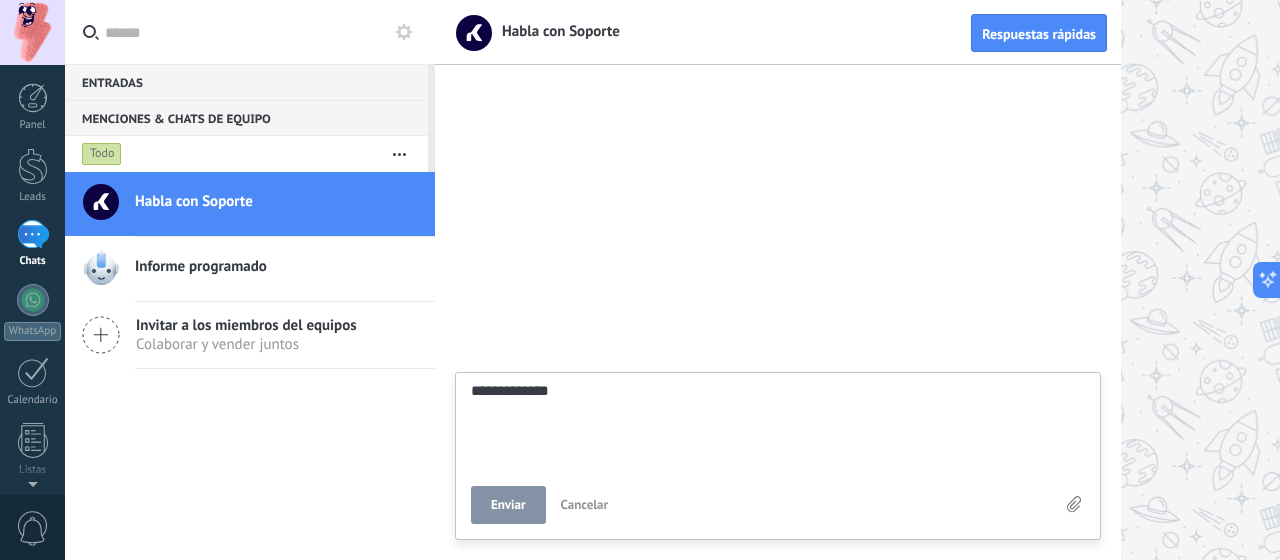 type on "**********" 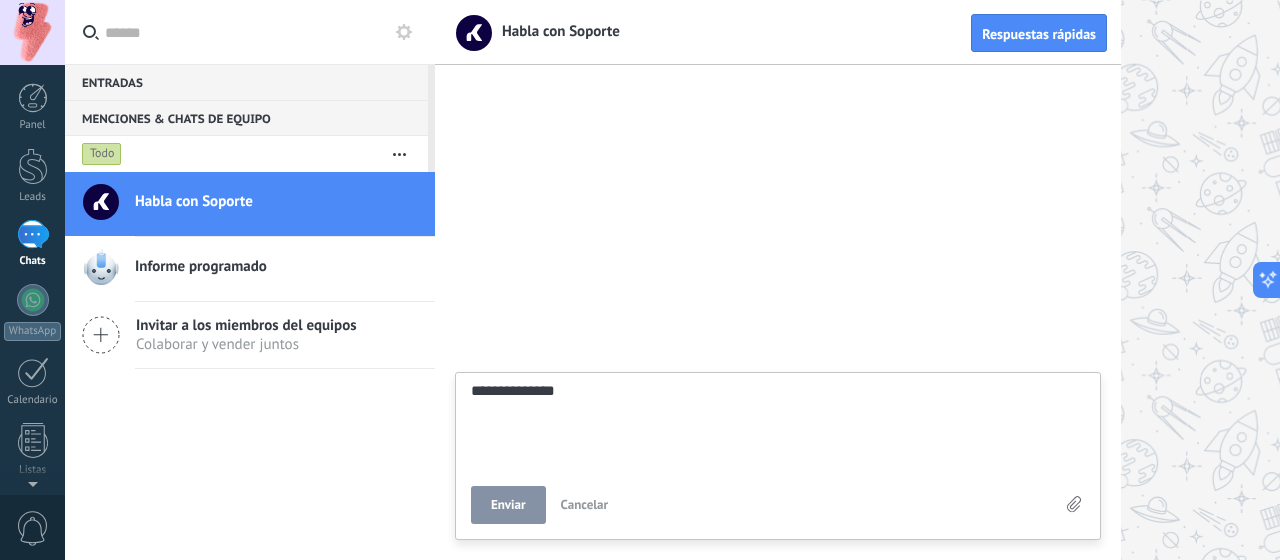type on "**********" 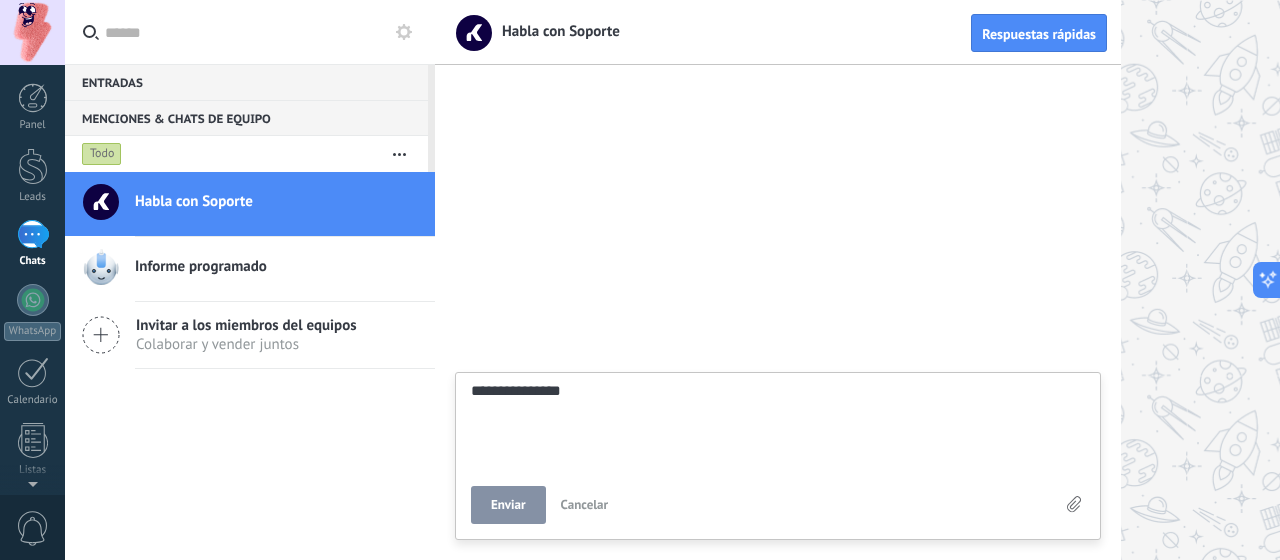 type on "**********" 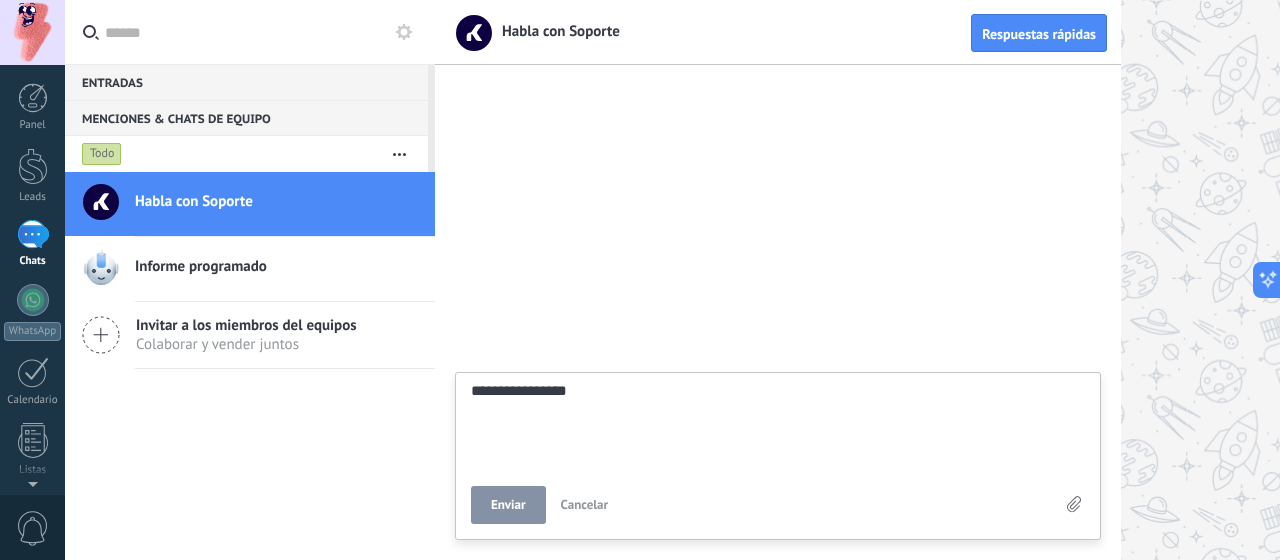 type on "**********" 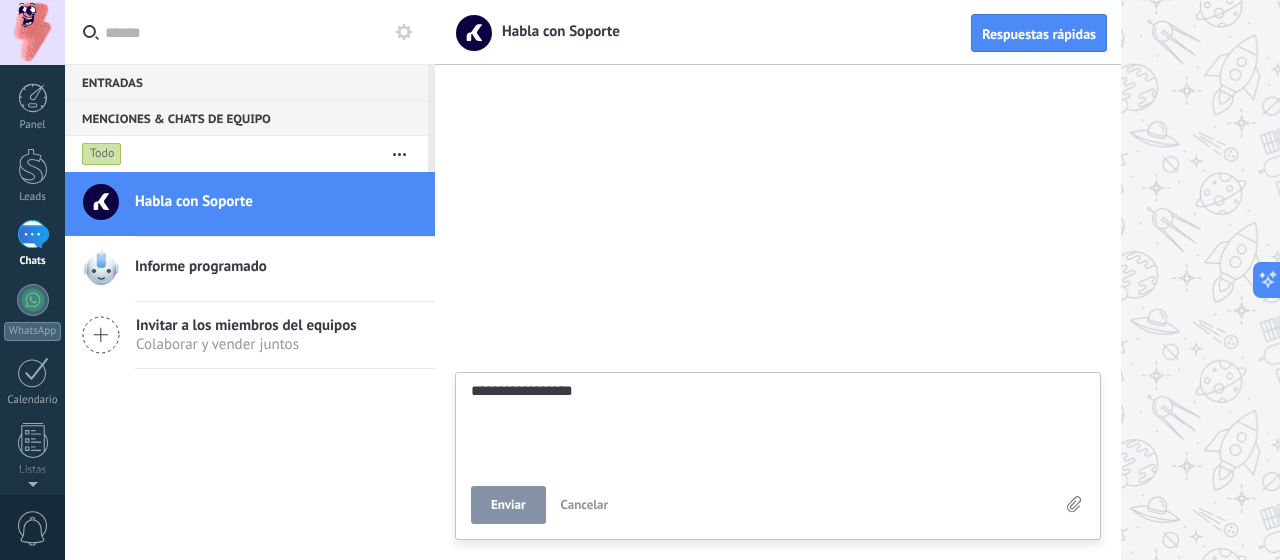 type on "**********" 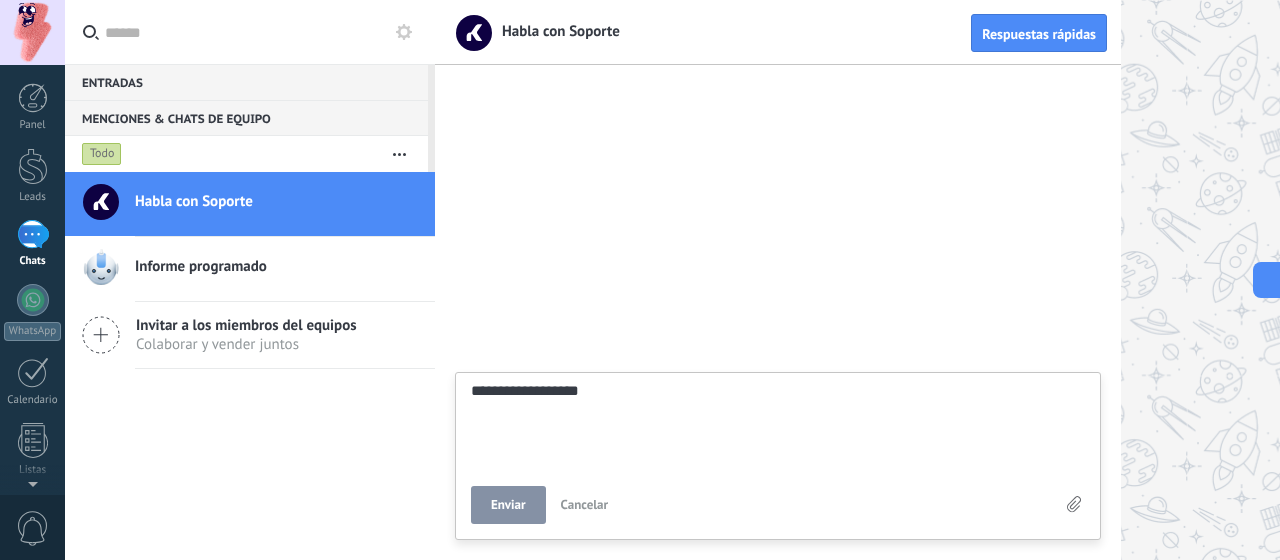 type on "**********" 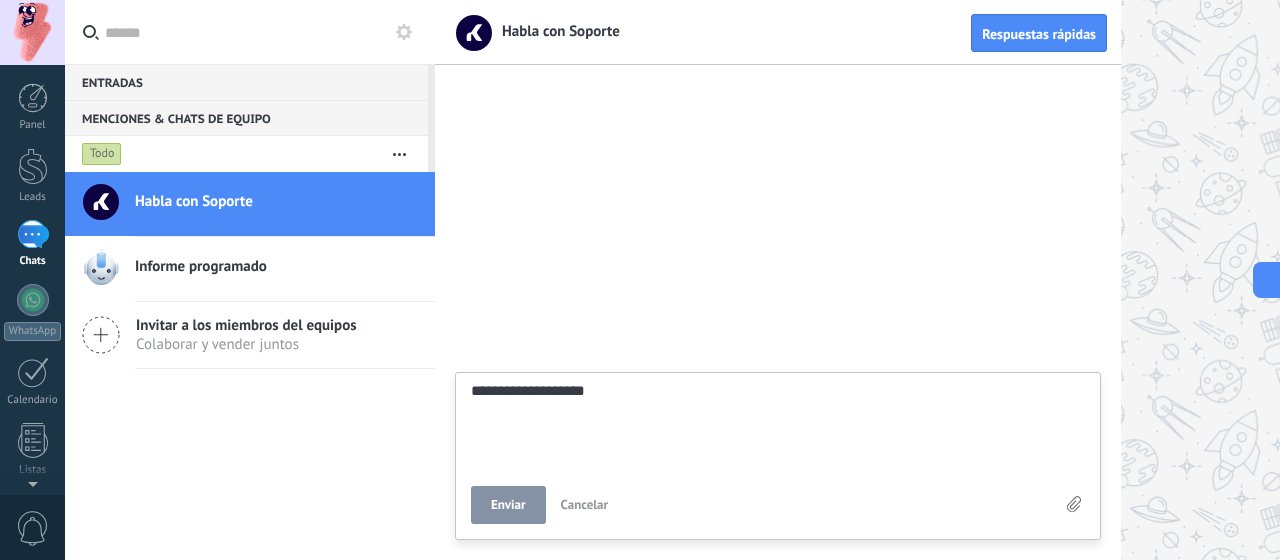 type on "**********" 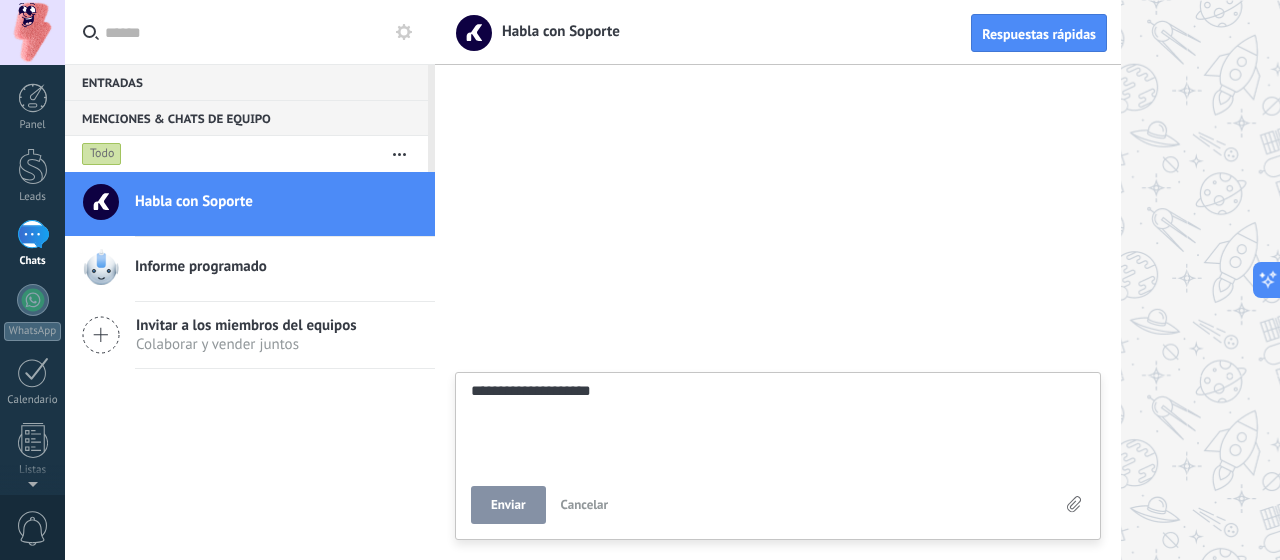 type on "**********" 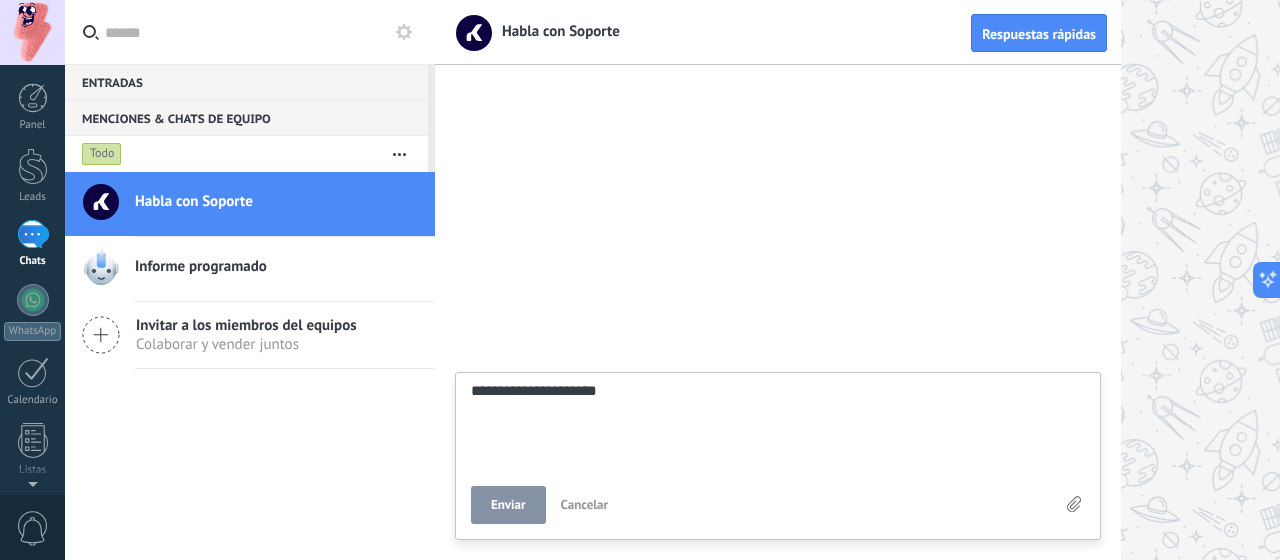 type on "**********" 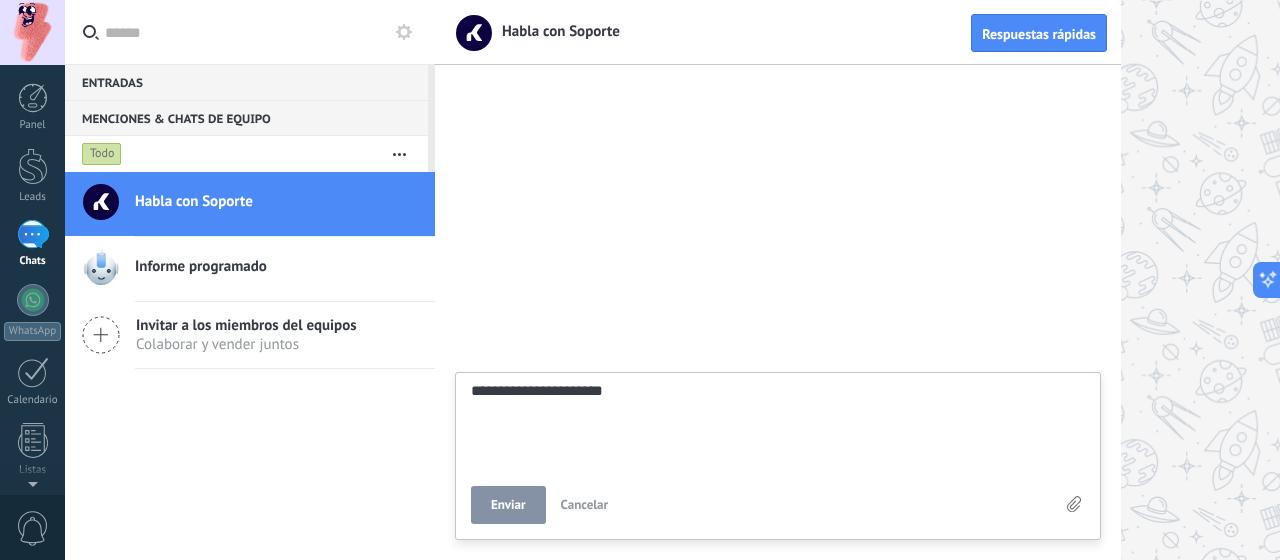 type on "**********" 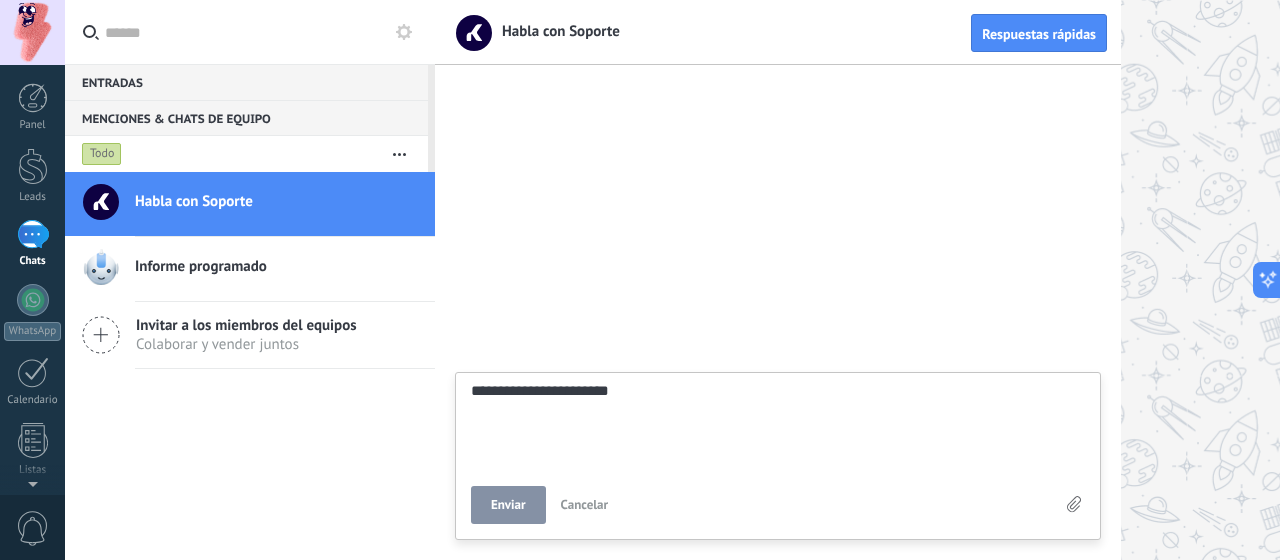 type on "**********" 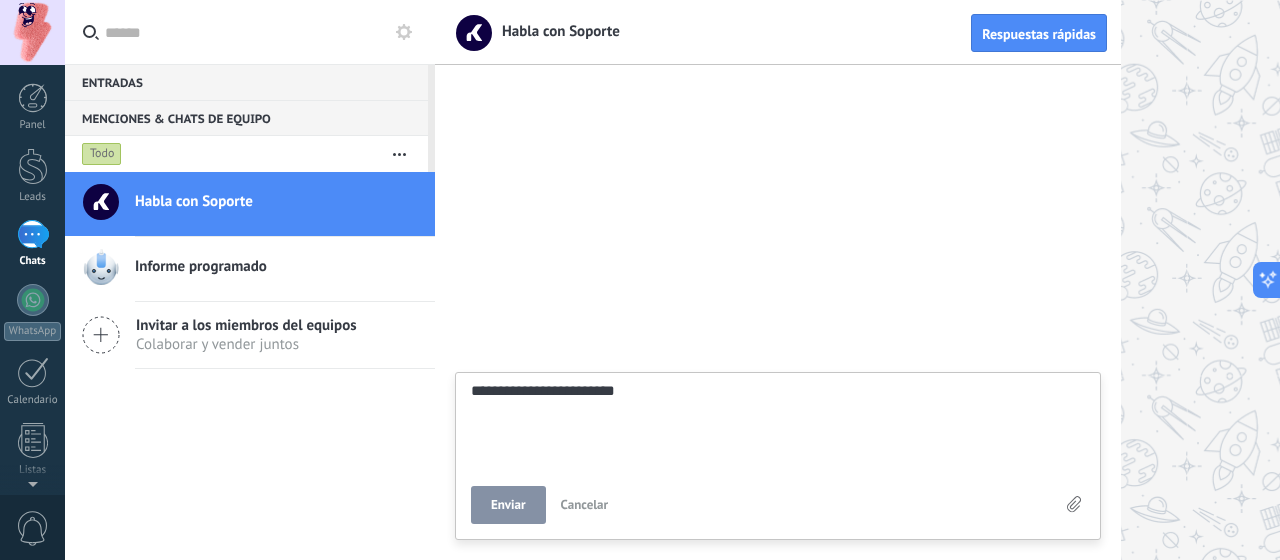 type on "**********" 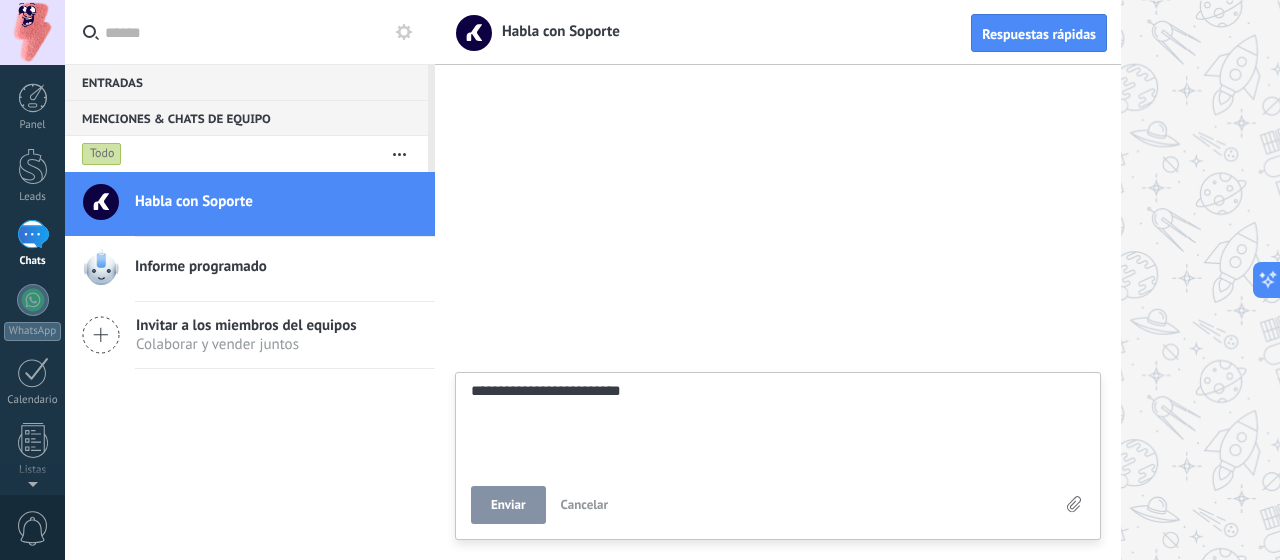 type on "**********" 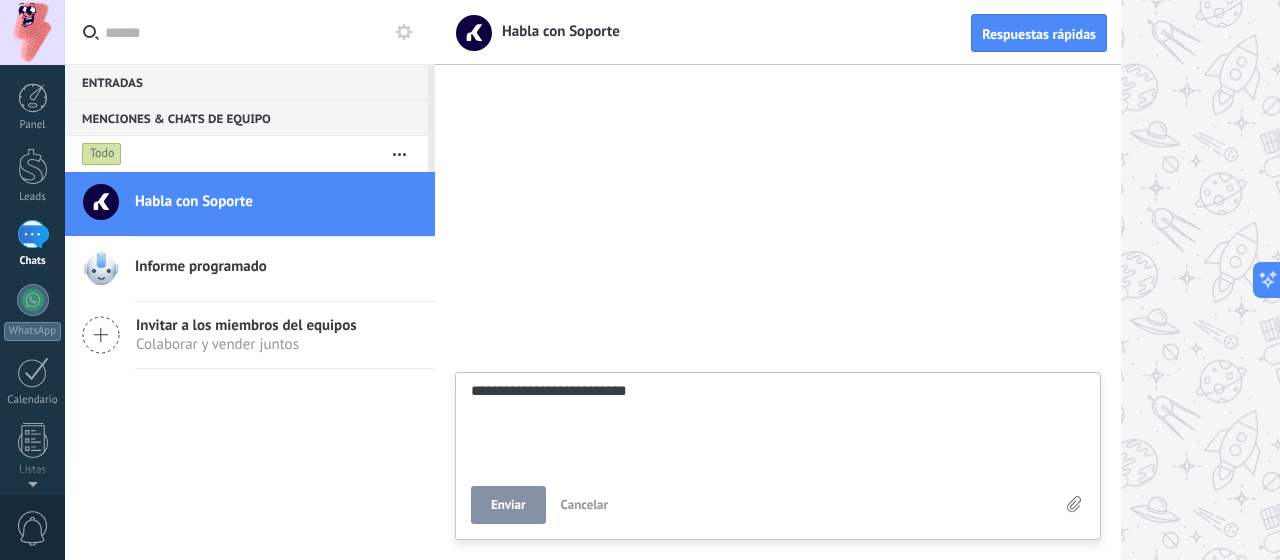 type on "**********" 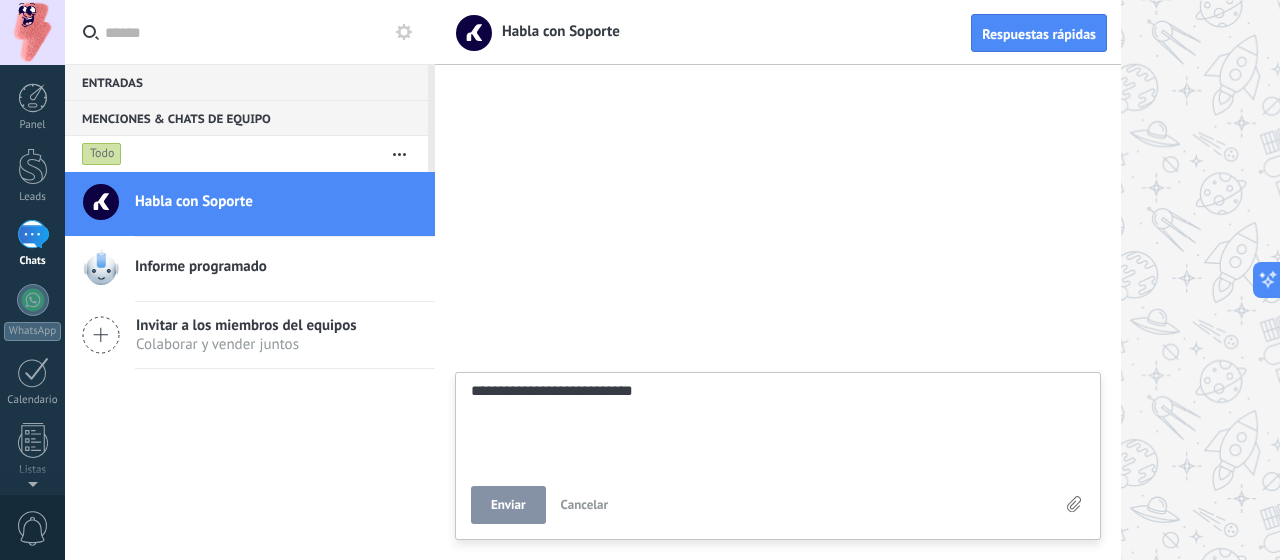 type on "**********" 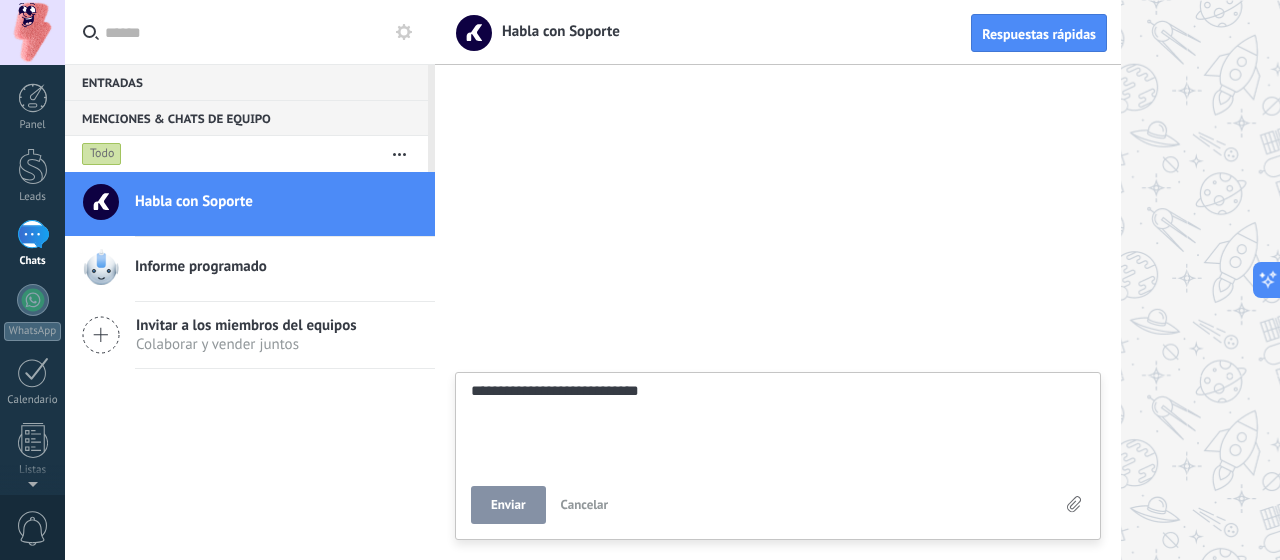 type on "**********" 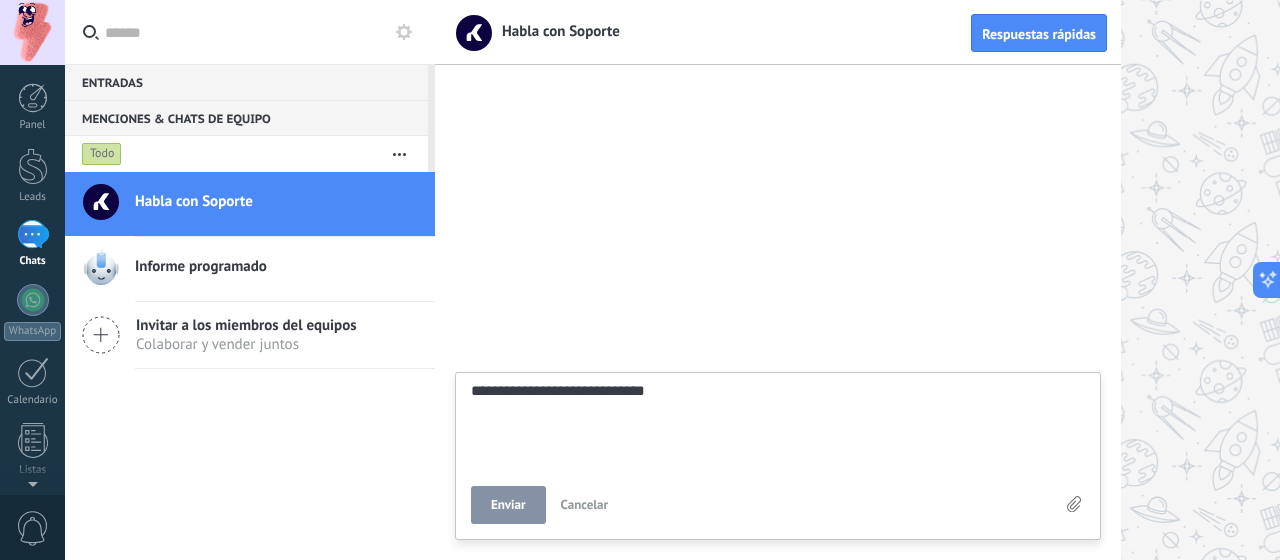 type on "**********" 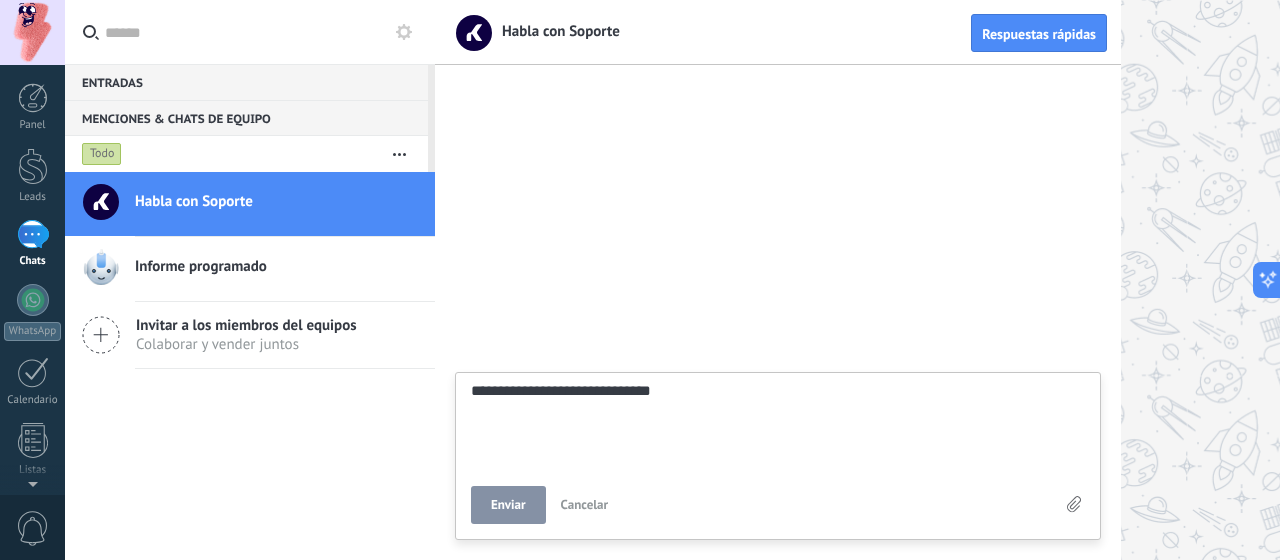 type on "**********" 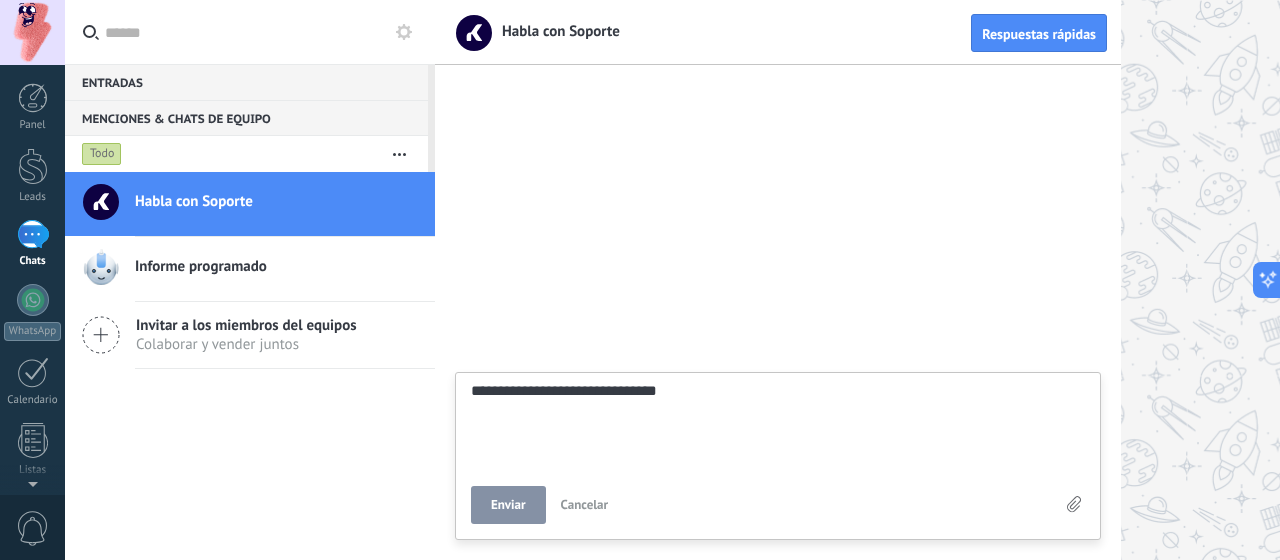 type on "**********" 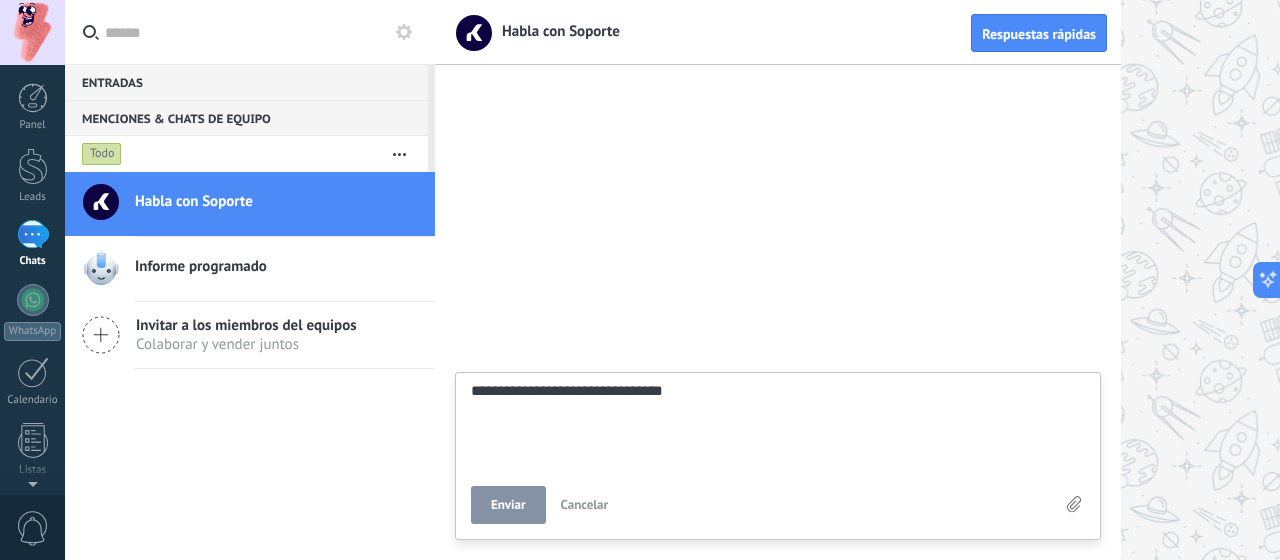 type on "**********" 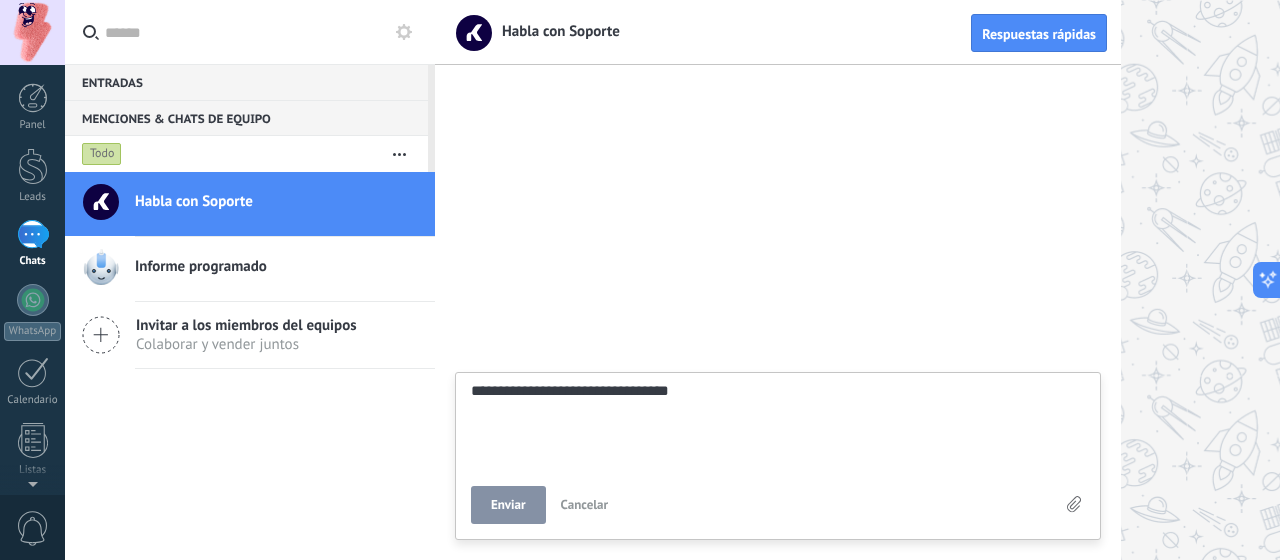 type on "**********" 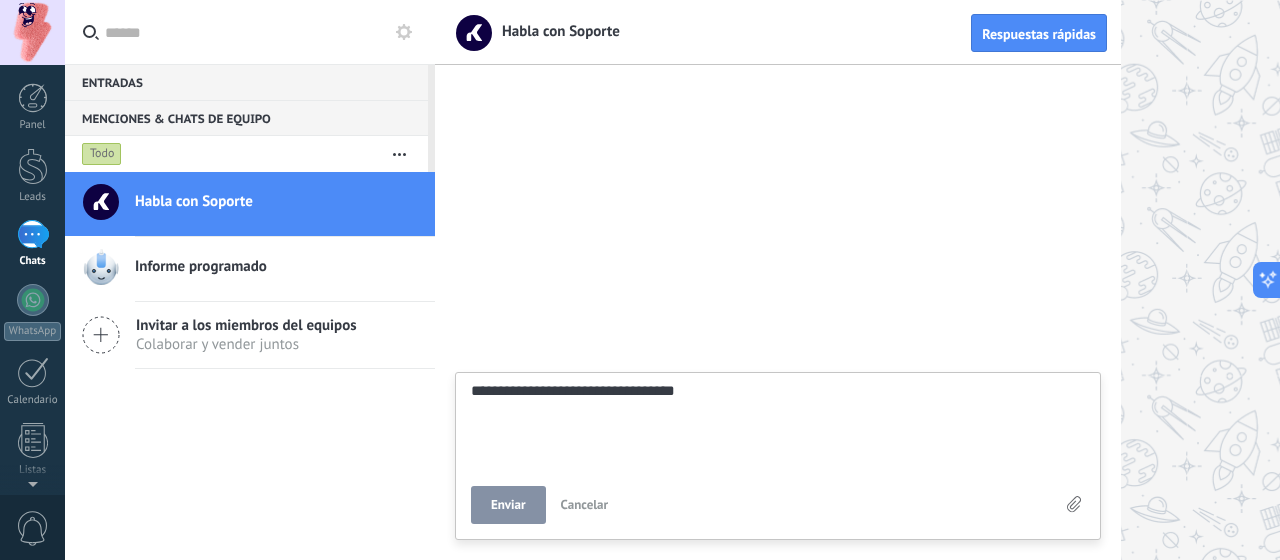 type on "**********" 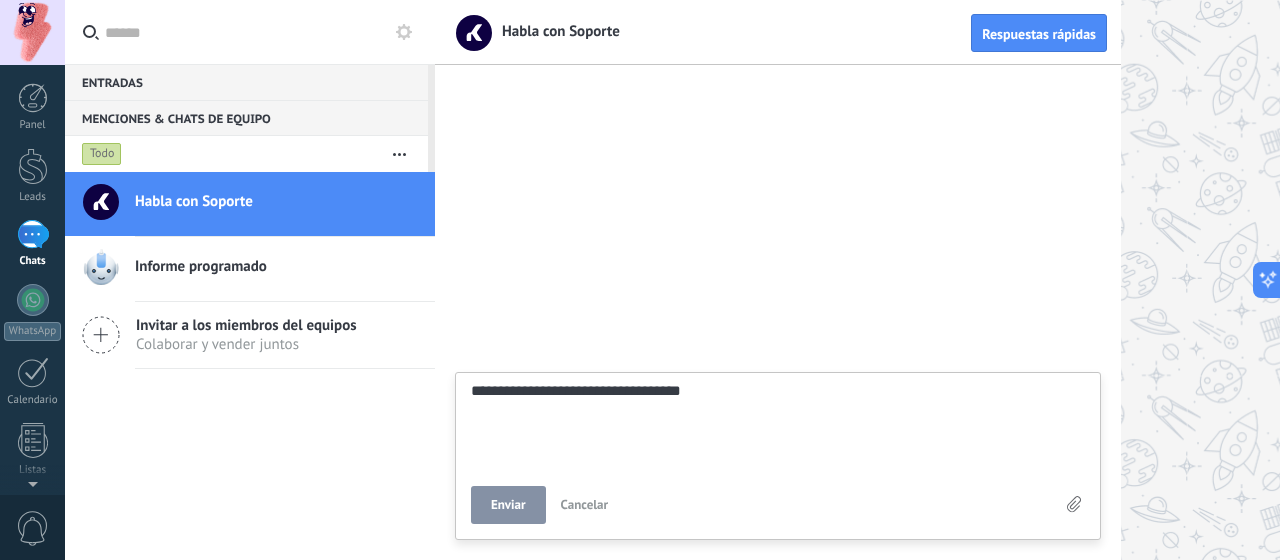 type on "**********" 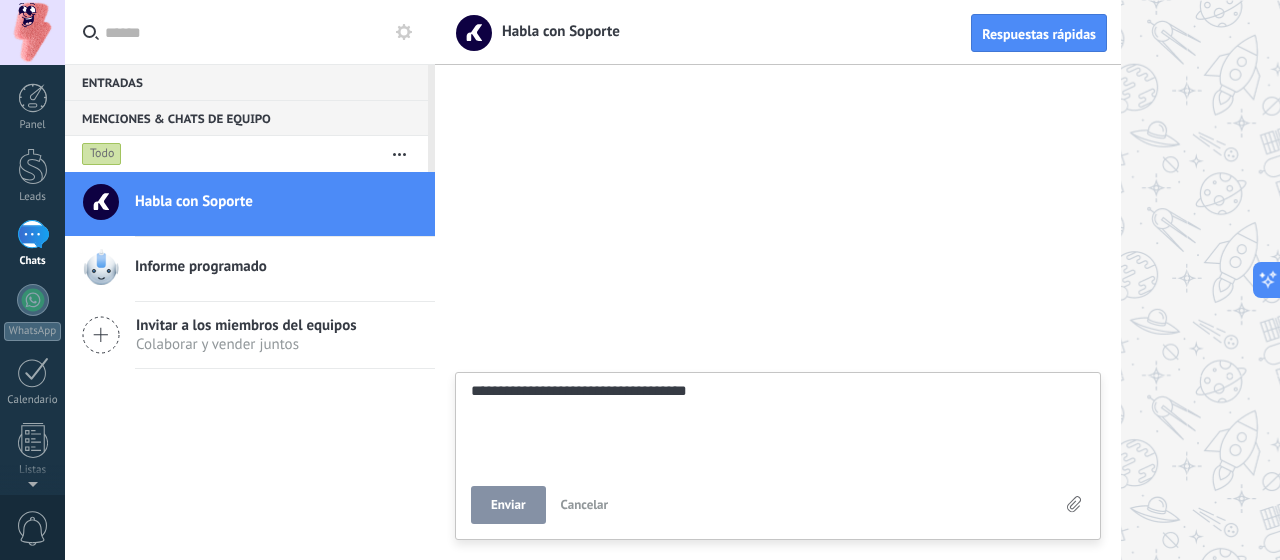 scroll, scrollTop: 39, scrollLeft: 0, axis: vertical 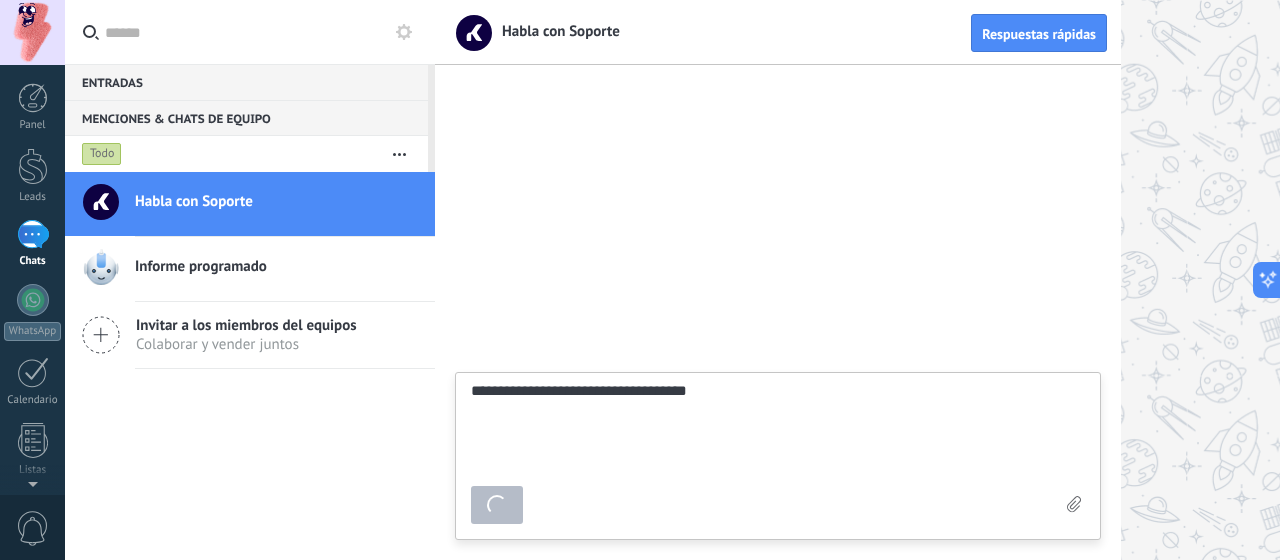 type on "*******" 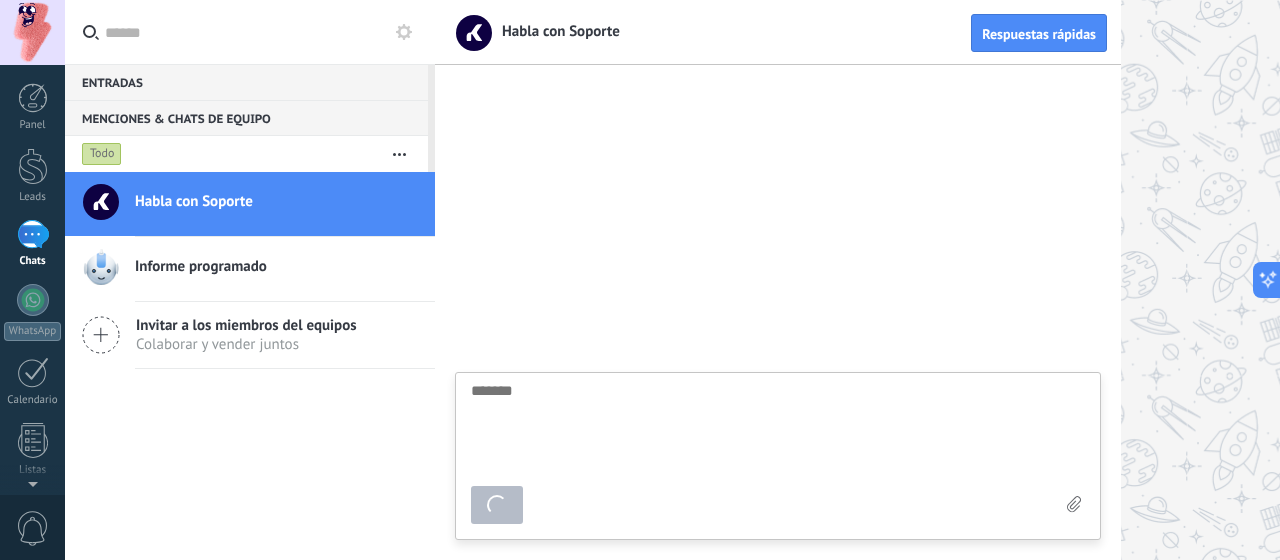 scroll, scrollTop: 19, scrollLeft: 0, axis: vertical 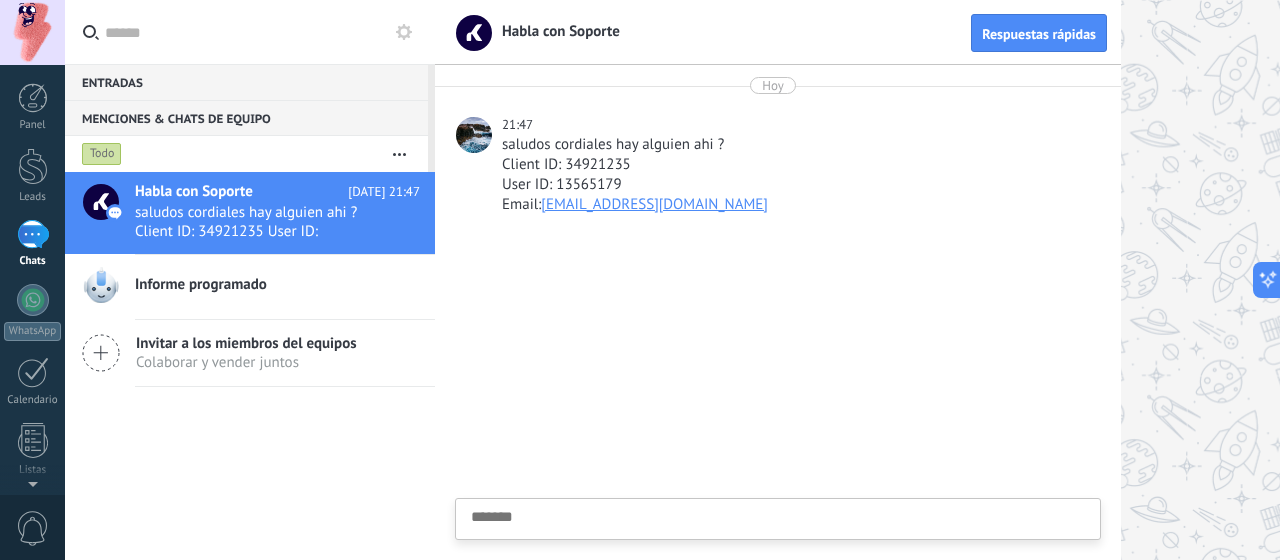 click on "Invitar a los miembros del equipos" at bounding box center (246, 343) 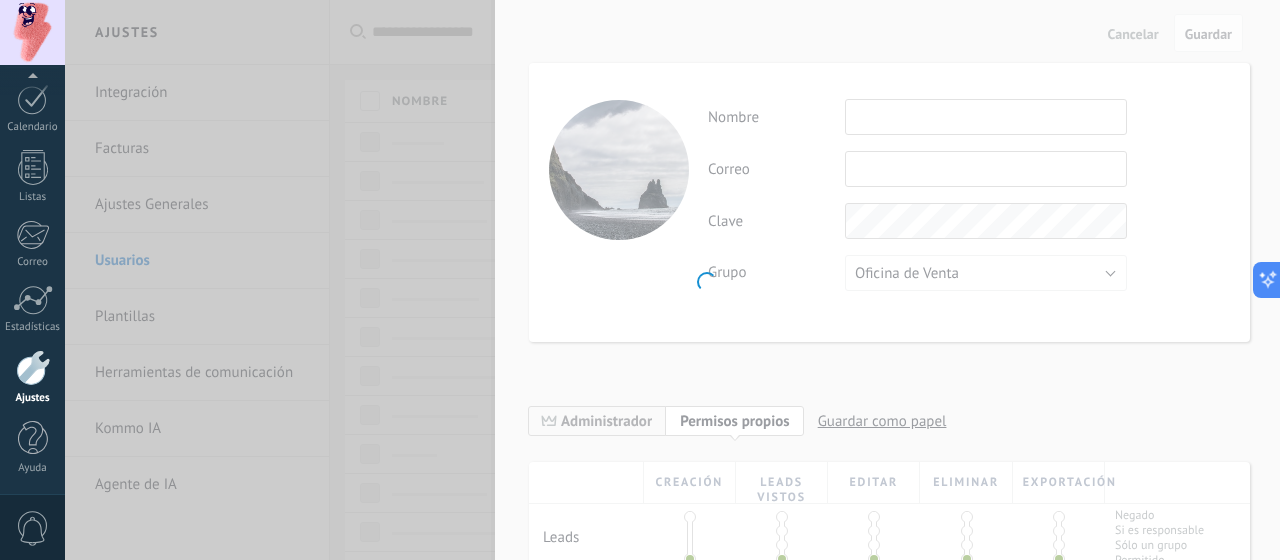 scroll, scrollTop: 273, scrollLeft: 0, axis: vertical 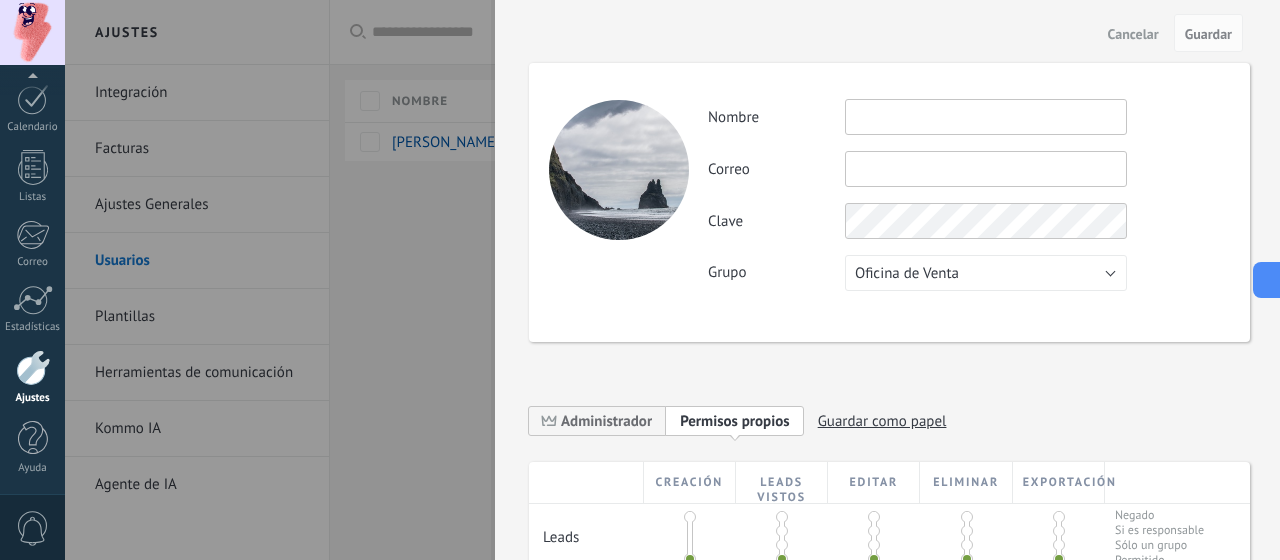 click on "Cancelar" at bounding box center (1133, 34) 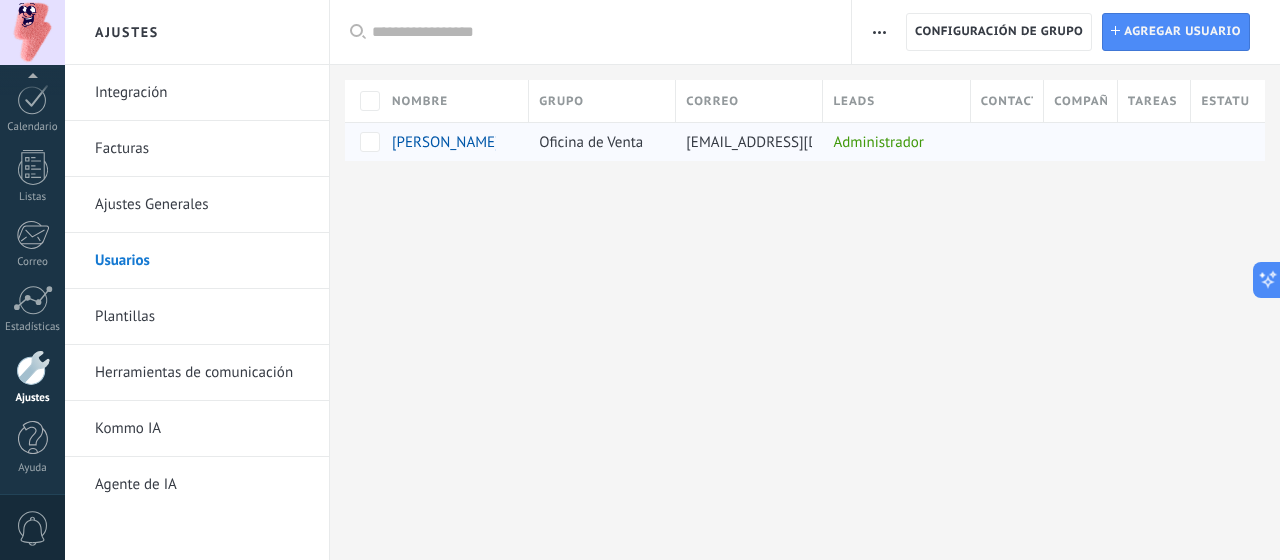 click on "[PERSON_NAME]" at bounding box center (446, 142) 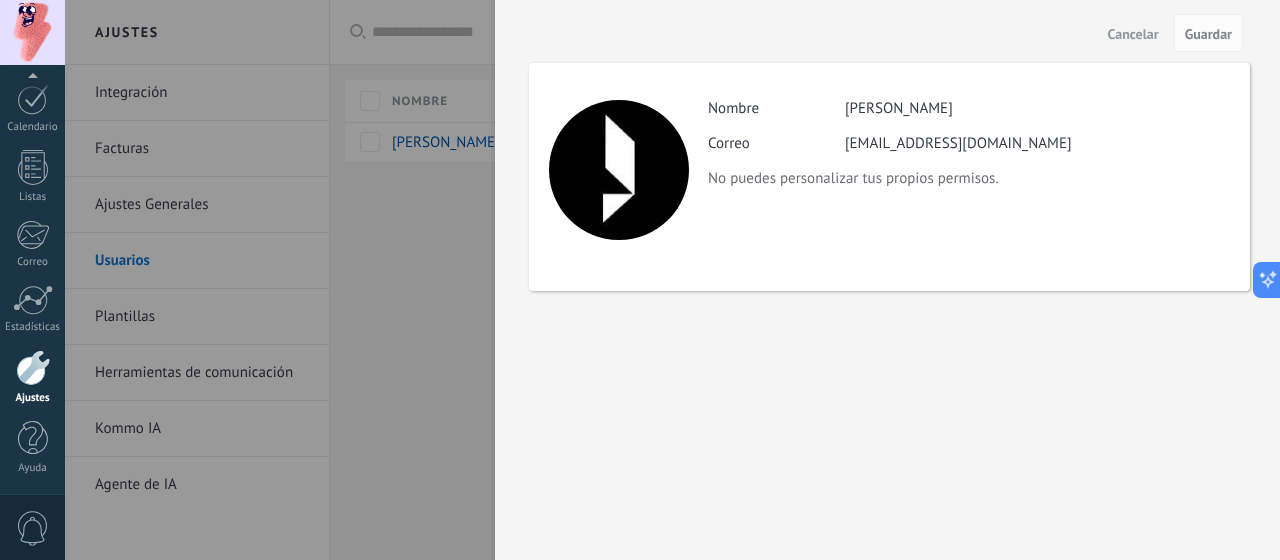 click at bounding box center (640, 280) 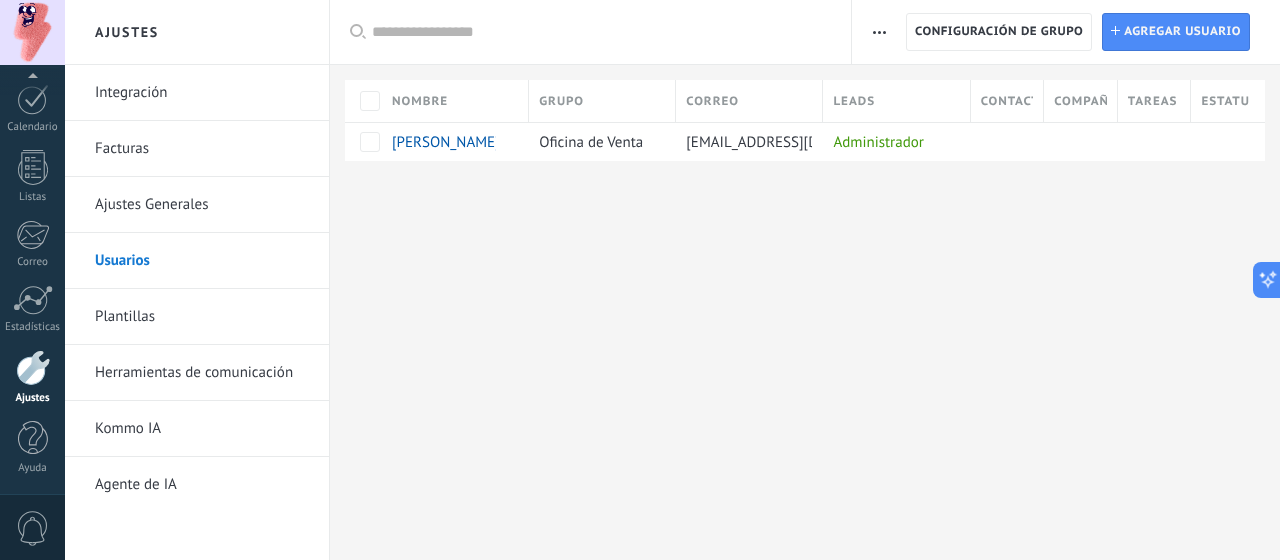 click on "Plantillas" at bounding box center [202, 317] 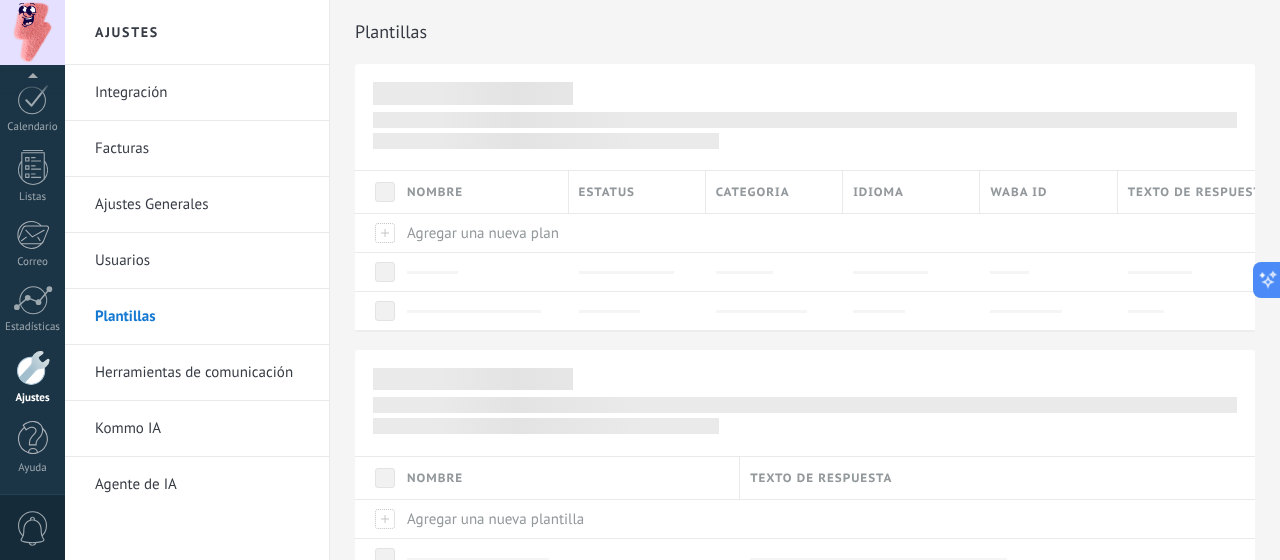 scroll, scrollTop: 273, scrollLeft: 0, axis: vertical 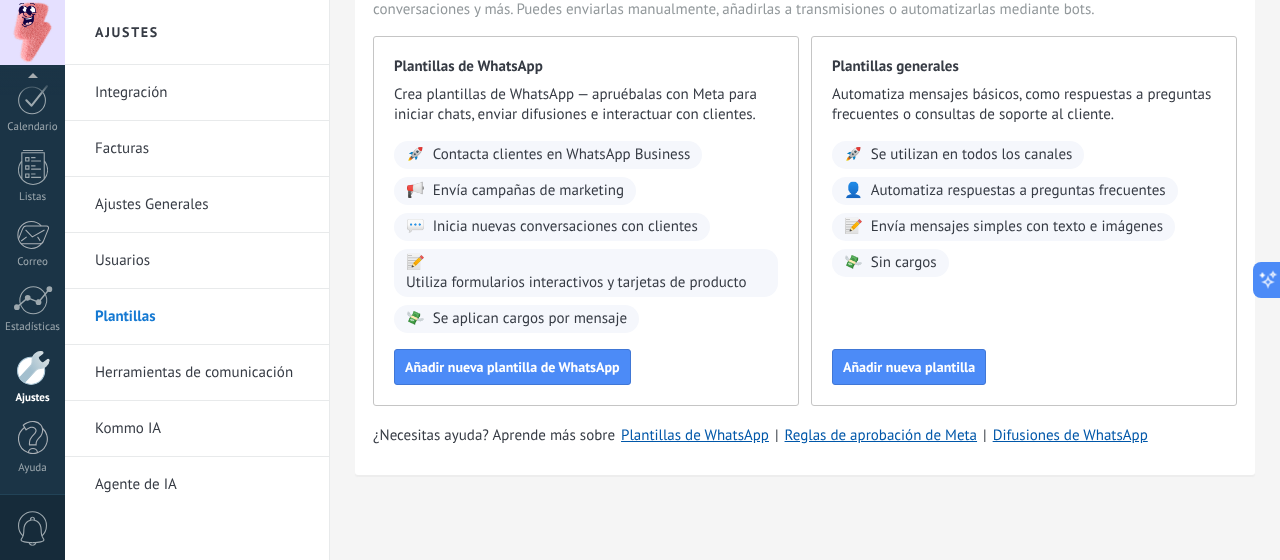 click on "Herramientas de comunicación" at bounding box center (202, 373) 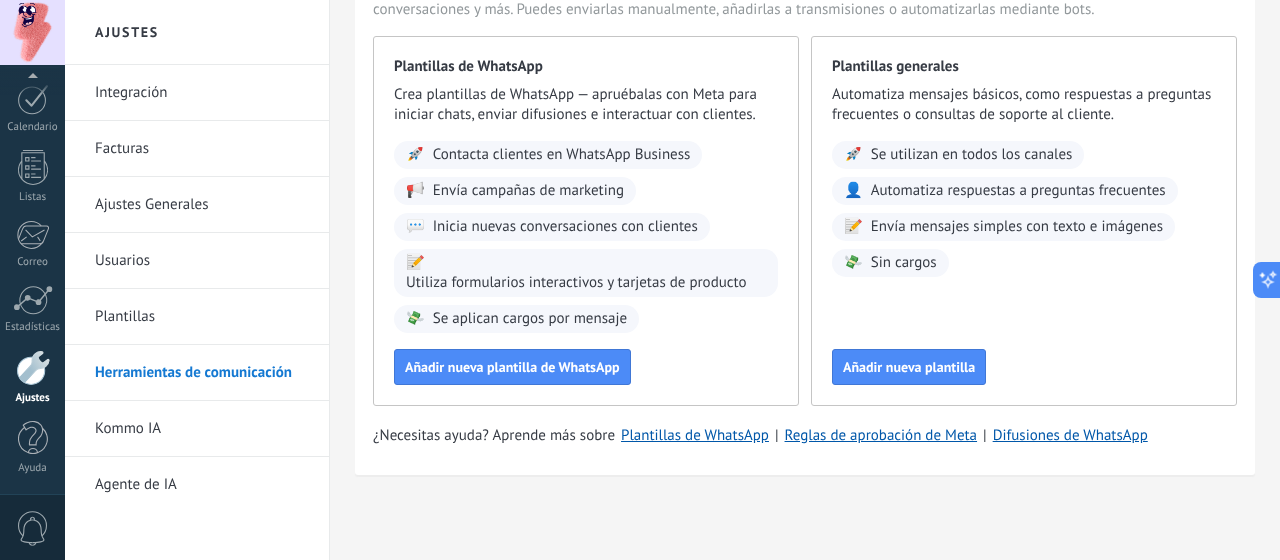 scroll, scrollTop: 273, scrollLeft: 0, axis: vertical 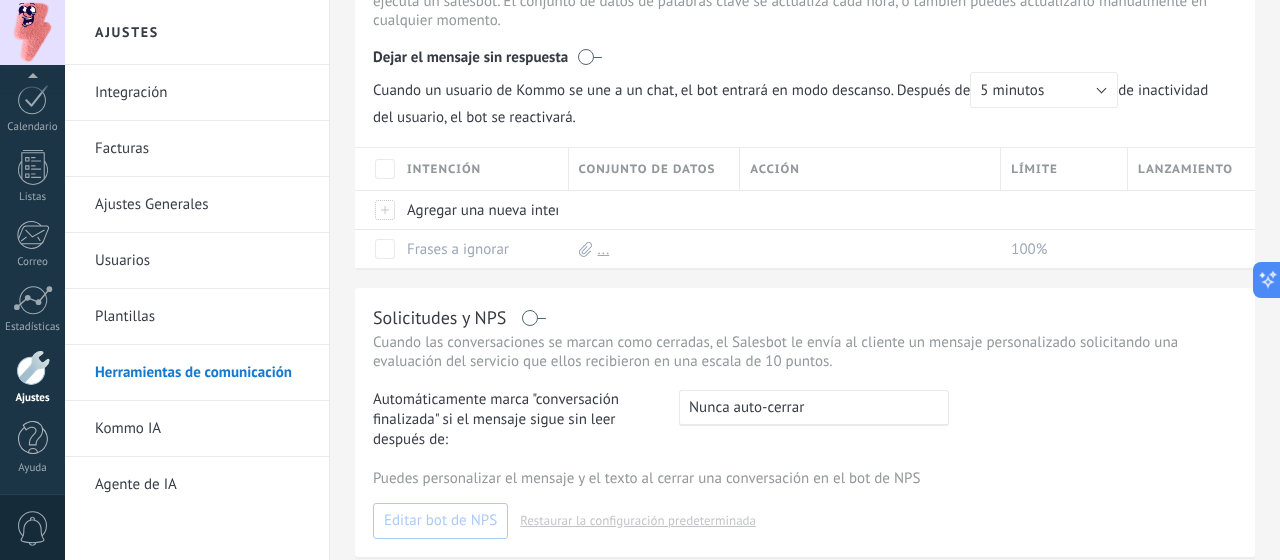 click on "Agente de IA" at bounding box center (202, 485) 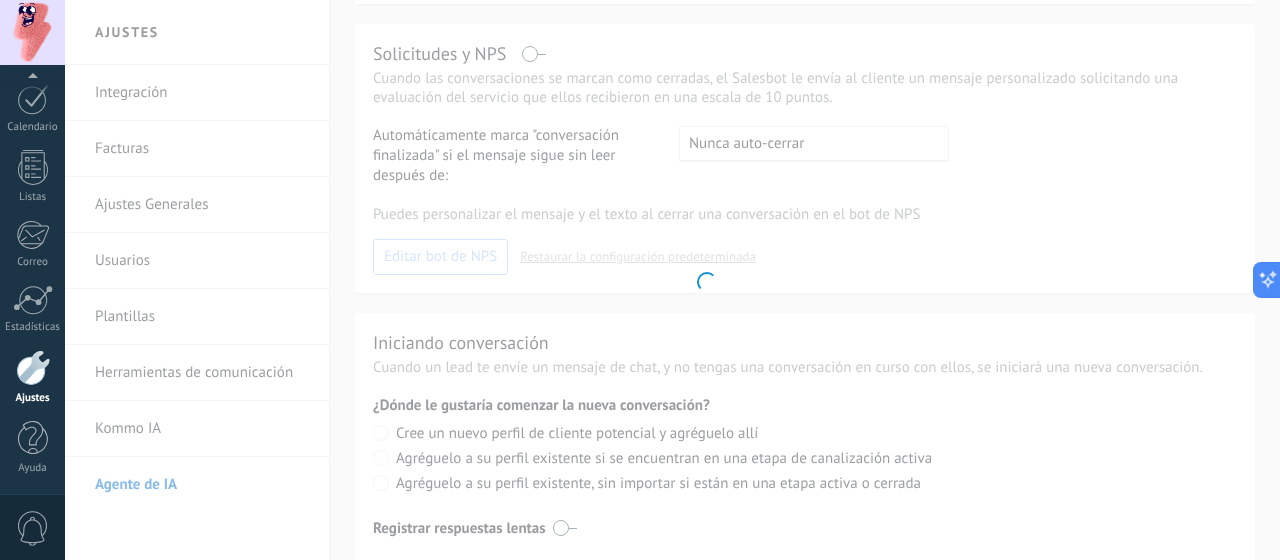scroll, scrollTop: 273, scrollLeft: 0, axis: vertical 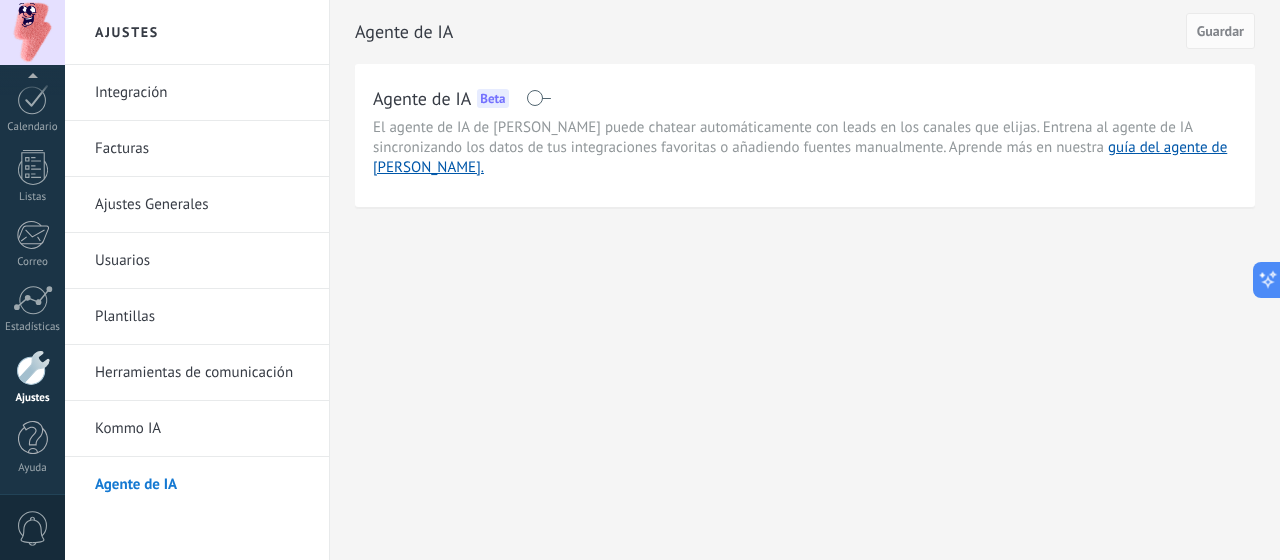 click on "Kommo IA" at bounding box center [202, 429] 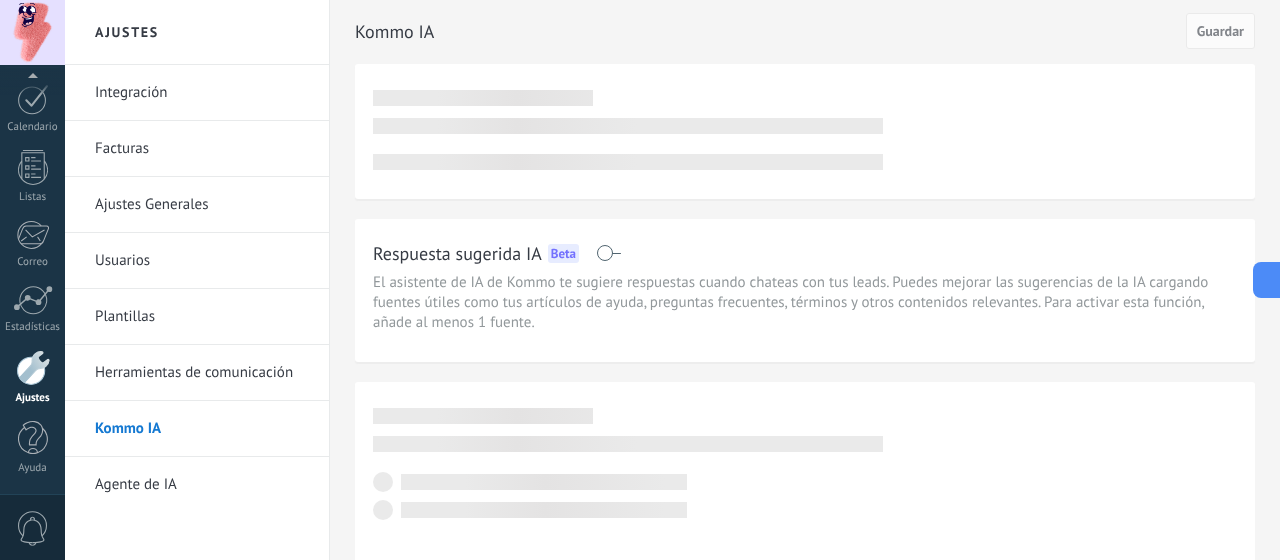 scroll, scrollTop: 273, scrollLeft: 0, axis: vertical 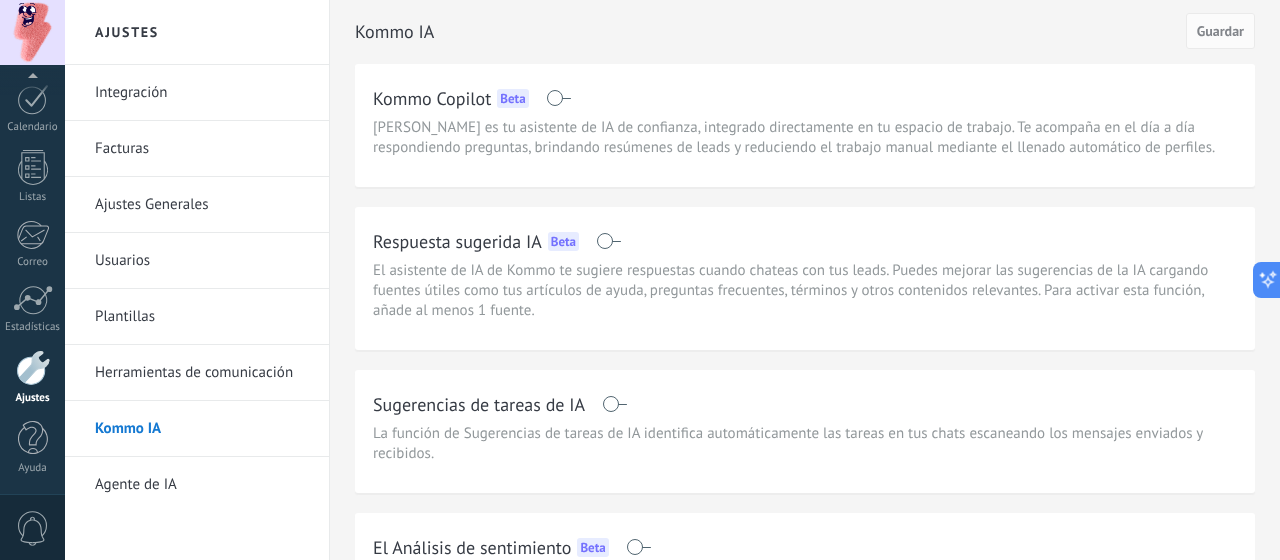 click on "Integración" at bounding box center (202, 93) 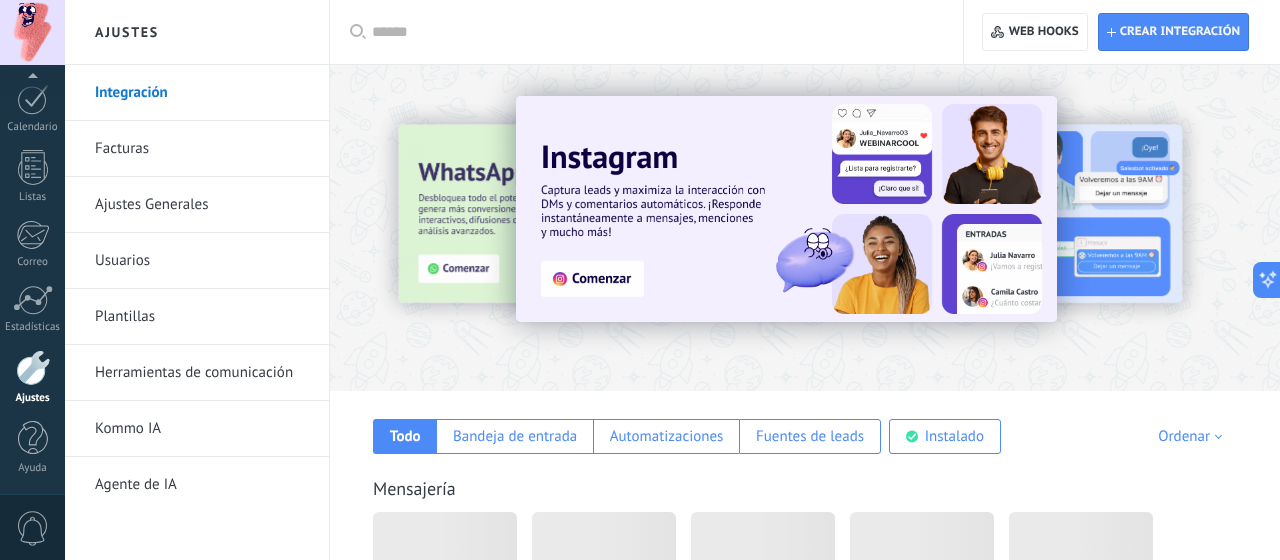 scroll, scrollTop: 273, scrollLeft: 0, axis: vertical 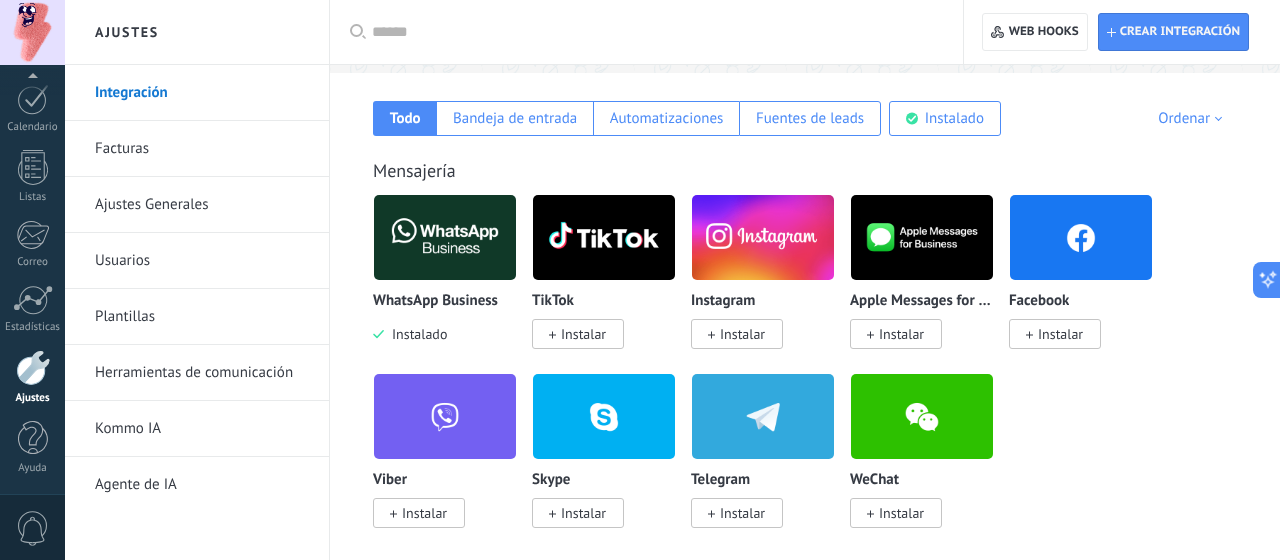 click at bounding box center [445, 237] 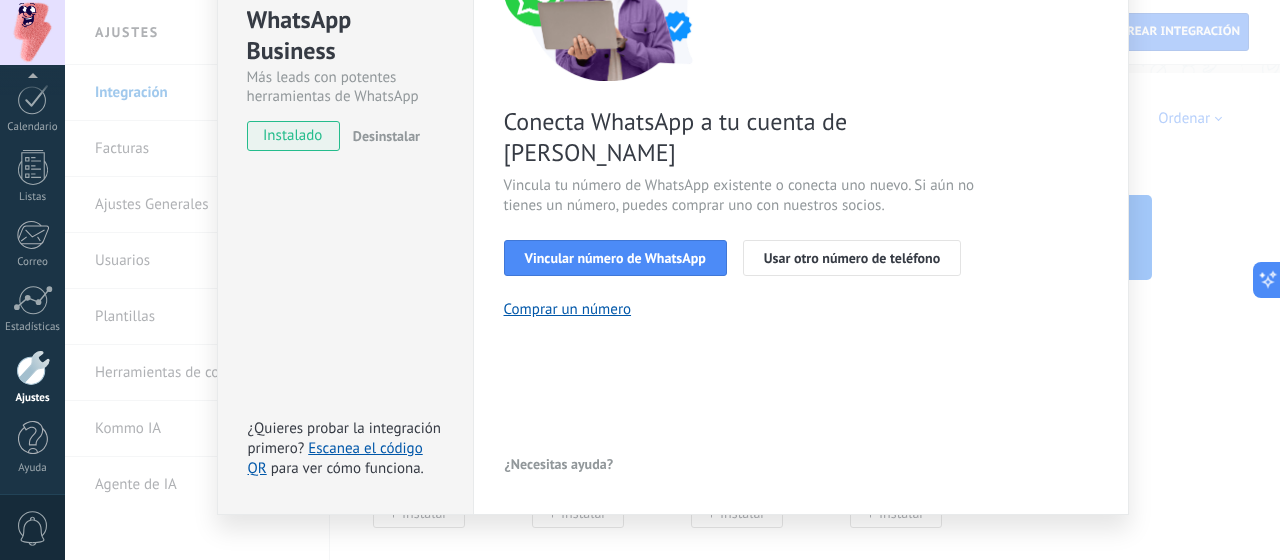 scroll, scrollTop: 270, scrollLeft: 0, axis: vertical 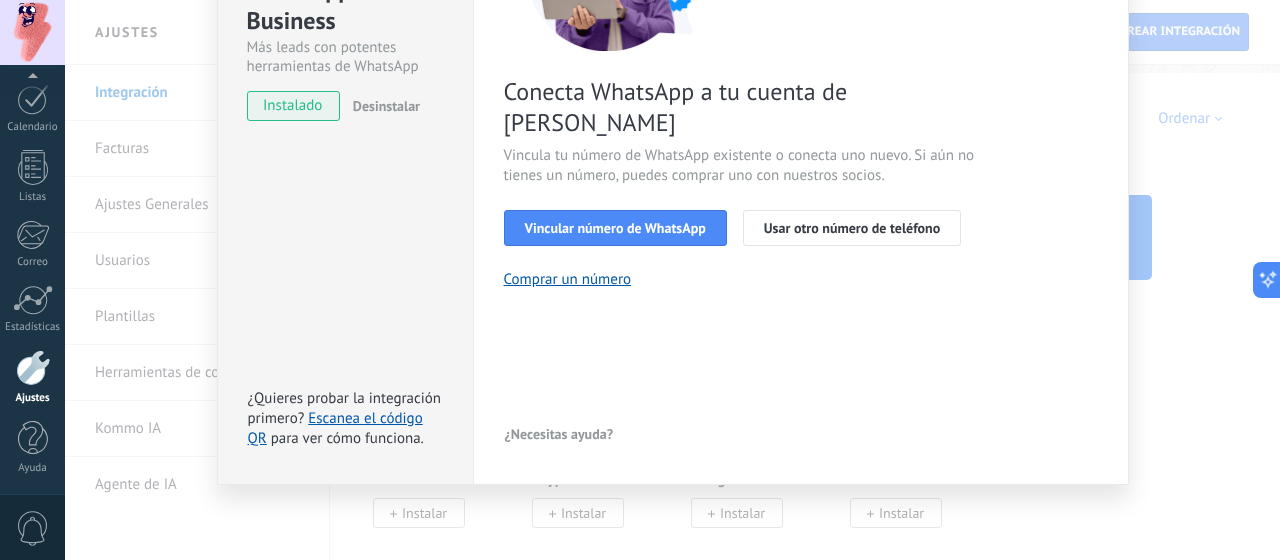 click on "¿Necesitas ayuda?" at bounding box center [559, 434] 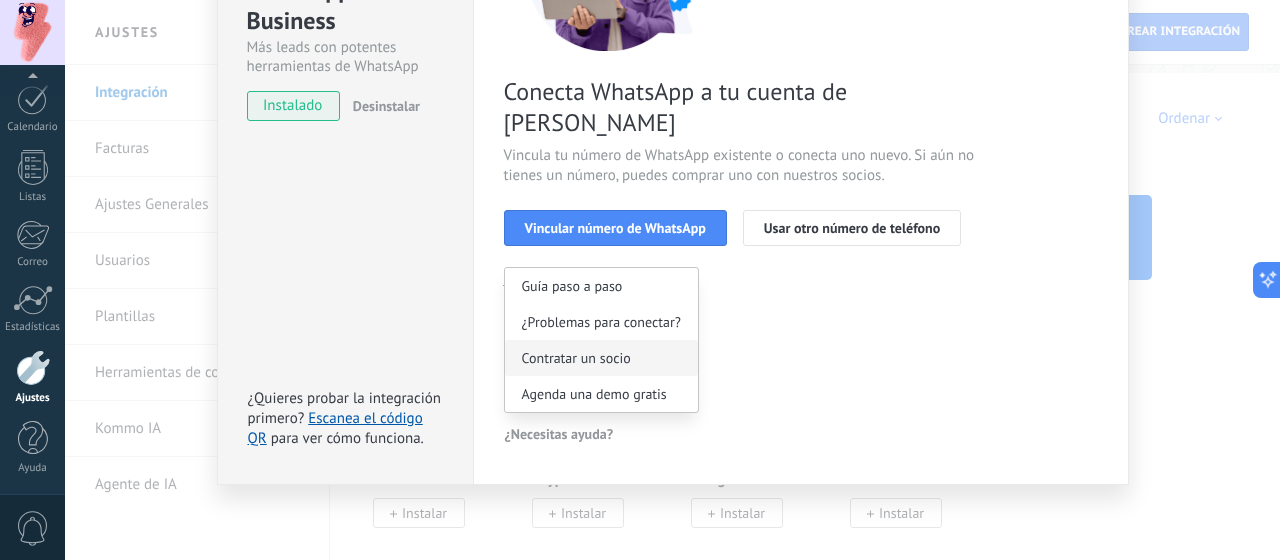 click on "Contratar un socio" at bounding box center (576, 358) 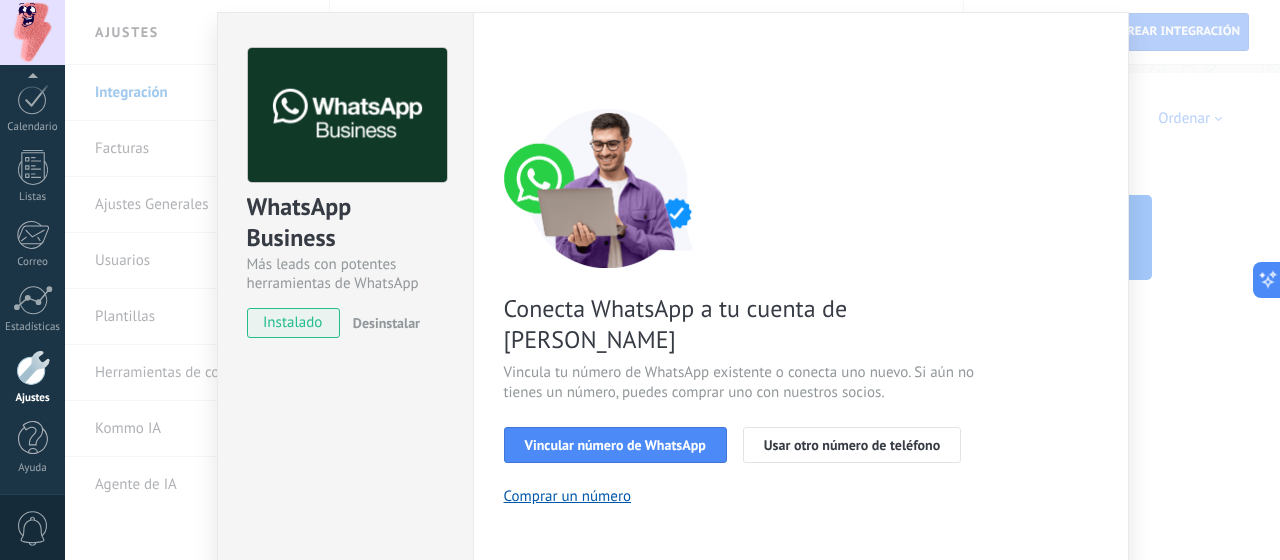 scroll, scrollTop: 0, scrollLeft: 0, axis: both 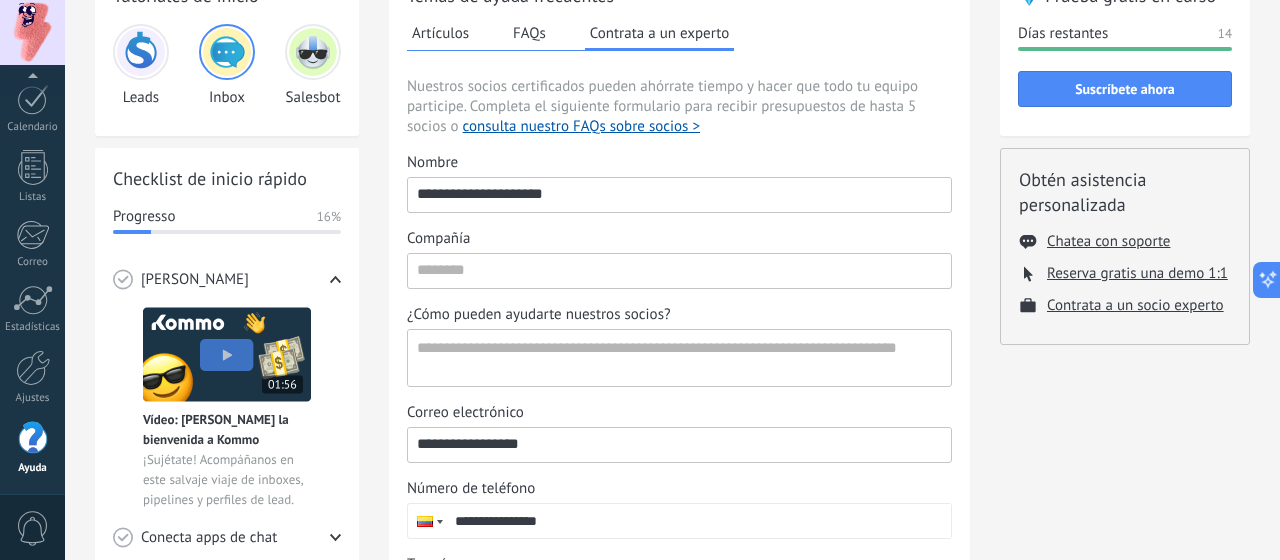 click on "💎 Prueba gratis en curso Días restantes 14 Suscríbete ahora Obtén asistencia personalizada Chatea con soporte Reserva gratis una demo 1:1 Contrata a un socio experto" at bounding box center (1125, 406) 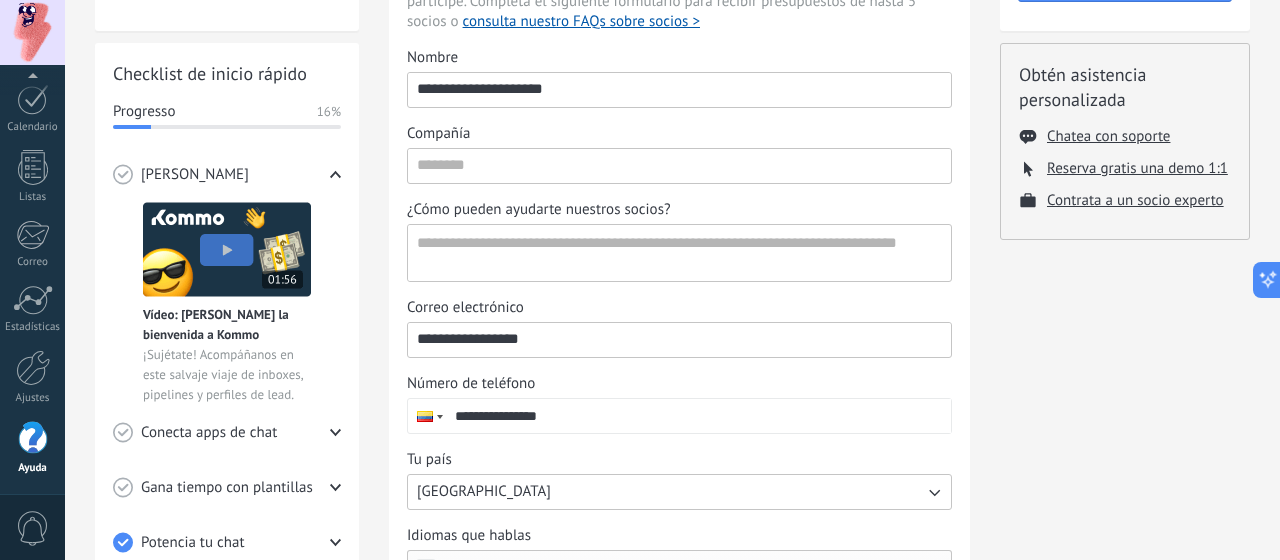 scroll, scrollTop: 130, scrollLeft: 0, axis: vertical 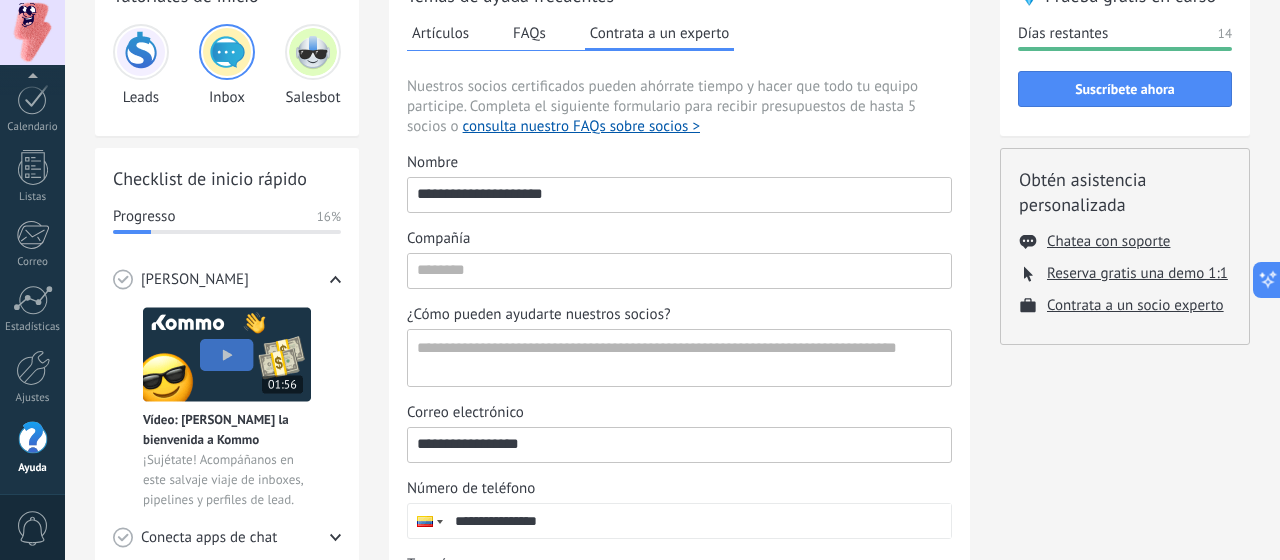 click on "Obtén asistencia personalizada Chatea con soporte Reserva gratis una demo 1:1 Contrata a un socio experto" at bounding box center [1125, 246] 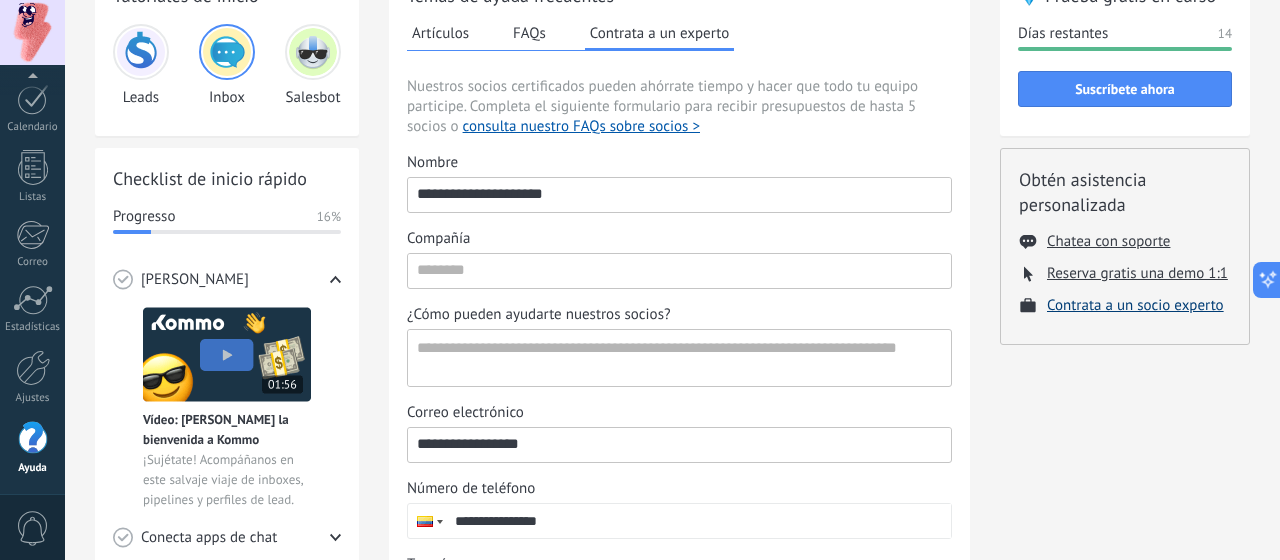 click on "Contrata a un socio experto" at bounding box center (1135, 305) 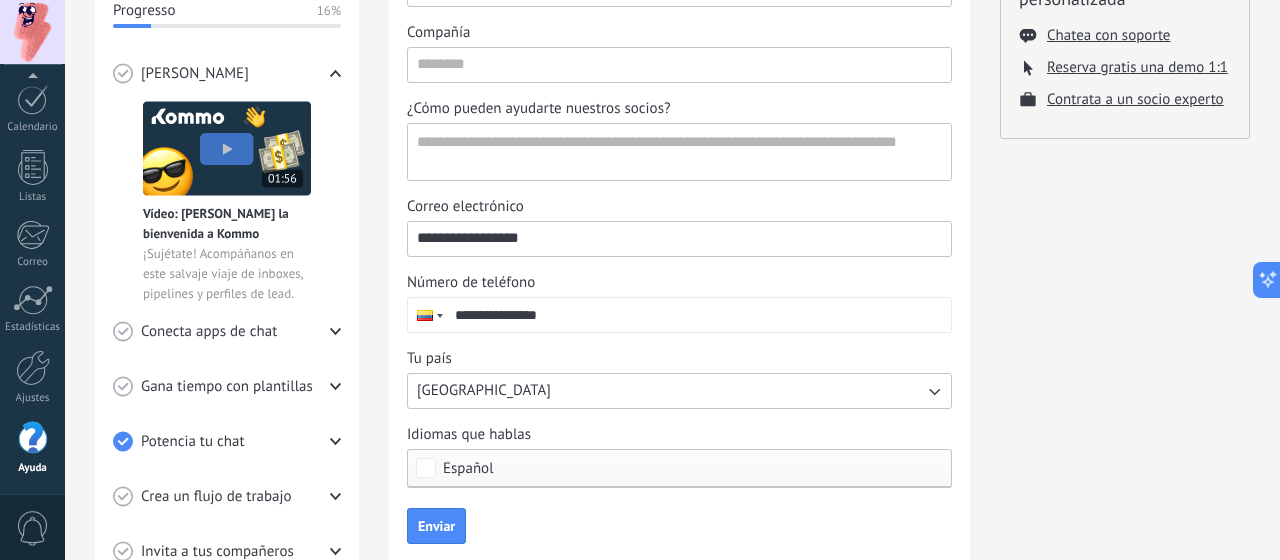scroll, scrollTop: 342, scrollLeft: 0, axis: vertical 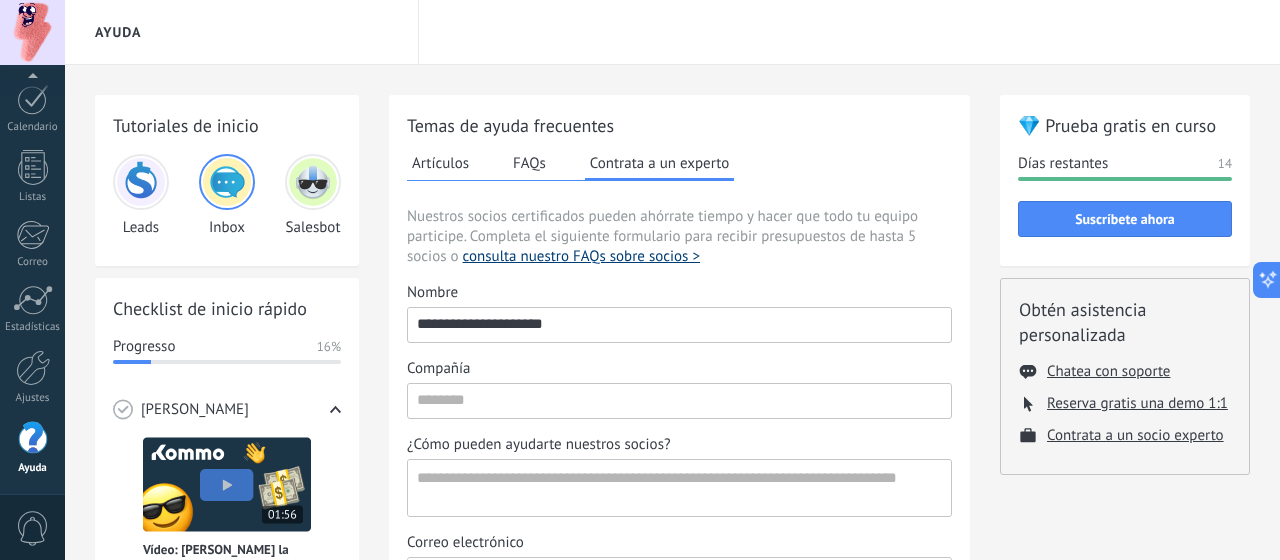 click on "consulta nuestro FAQs sobre socios >" at bounding box center (581, 257) 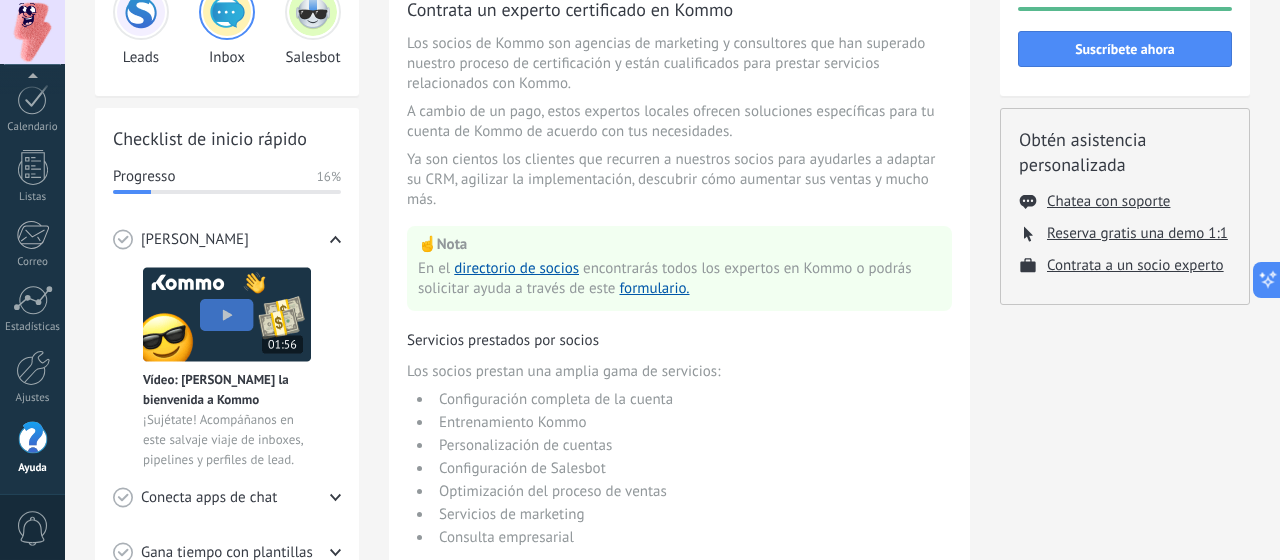 scroll, scrollTop: 318, scrollLeft: 0, axis: vertical 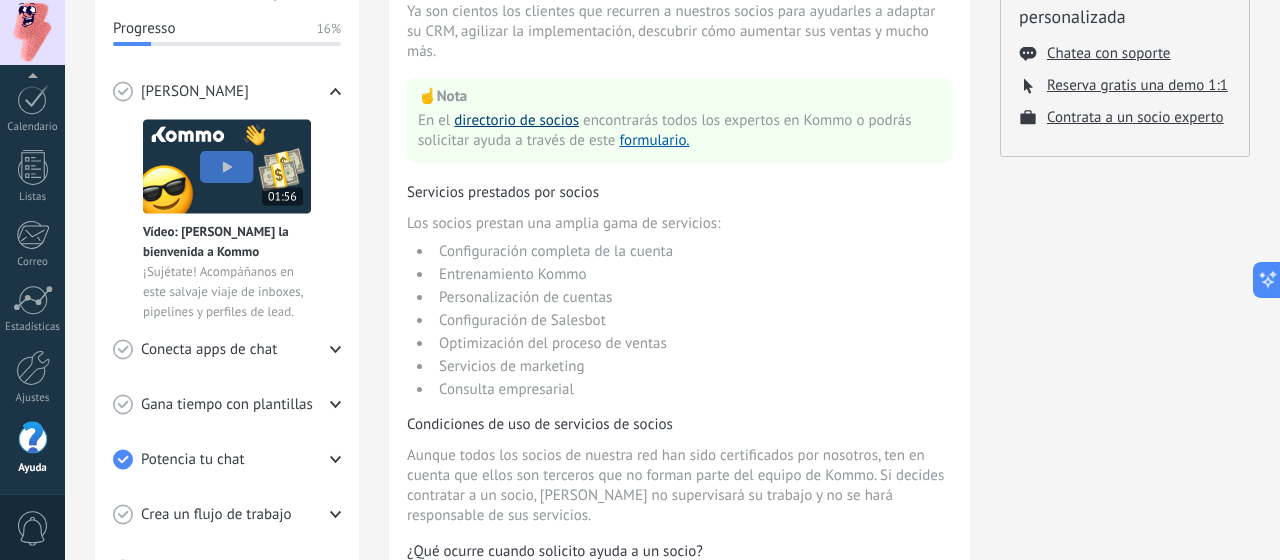 click on "directorio de socios" at bounding box center (516, 120) 